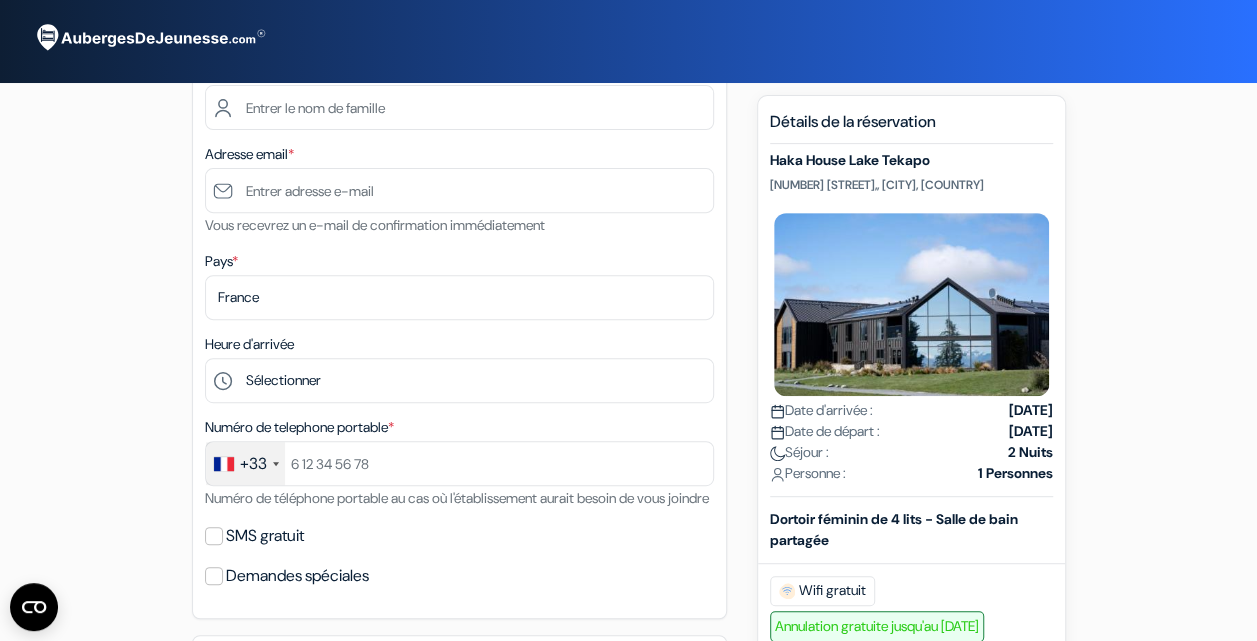scroll, scrollTop: 400, scrollLeft: 0, axis: vertical 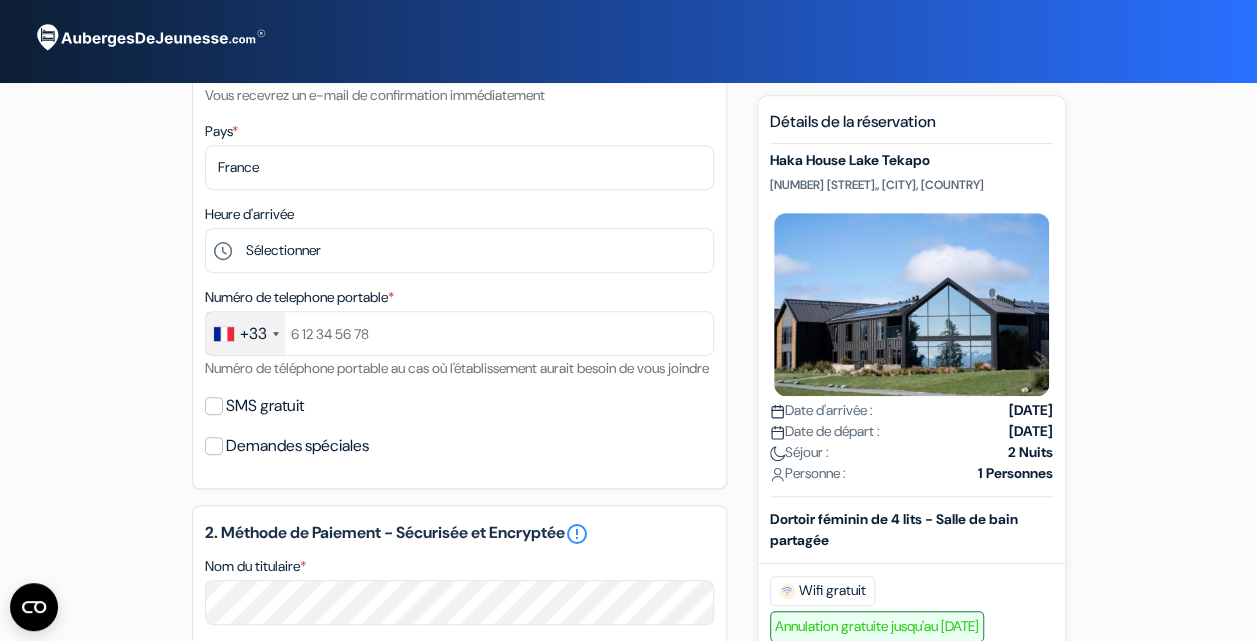 click on "SMS gratuit" at bounding box center (265, 406) 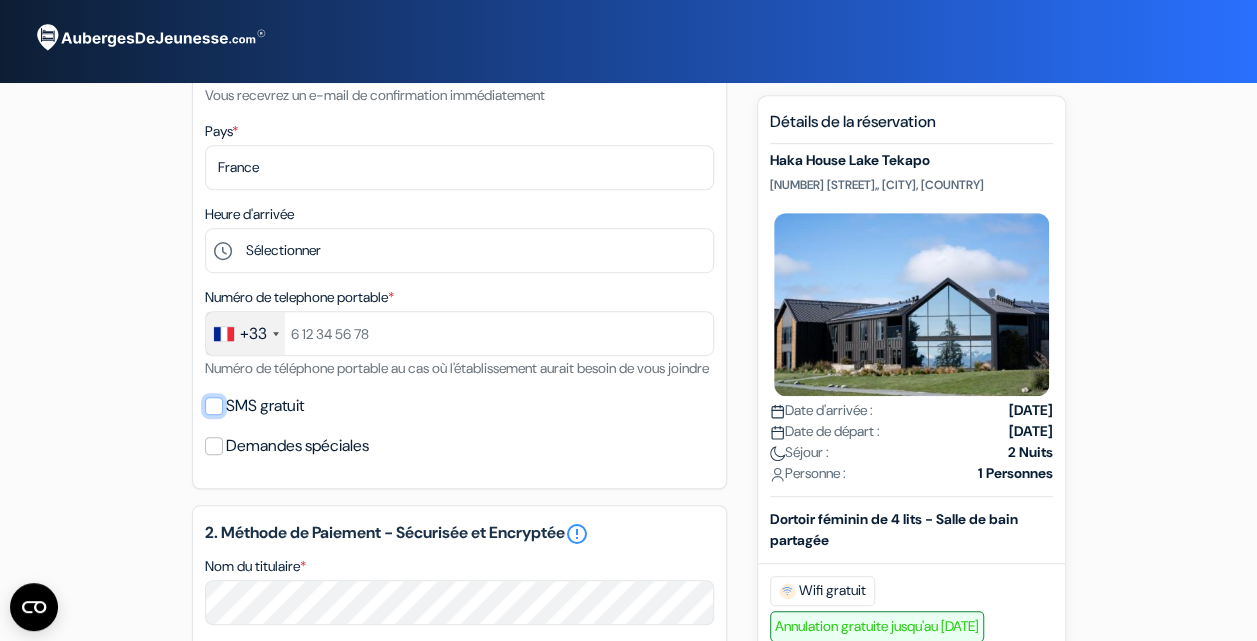 click on "SMS gratuit" at bounding box center [214, 406] 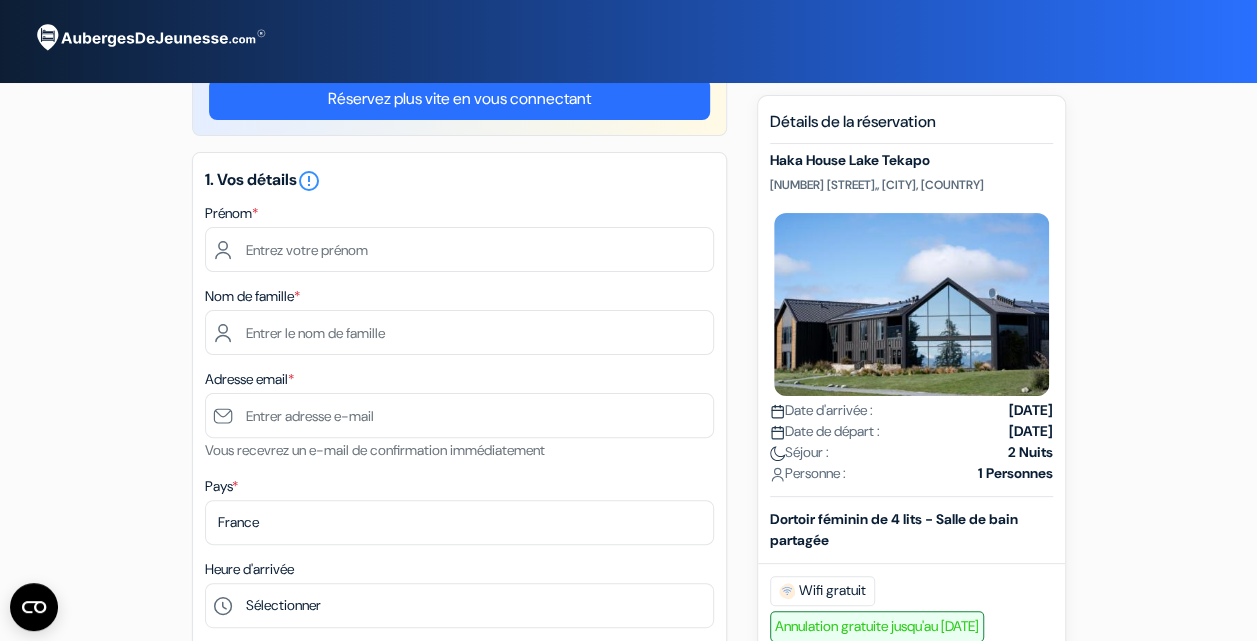scroll, scrollTop: 0, scrollLeft: 0, axis: both 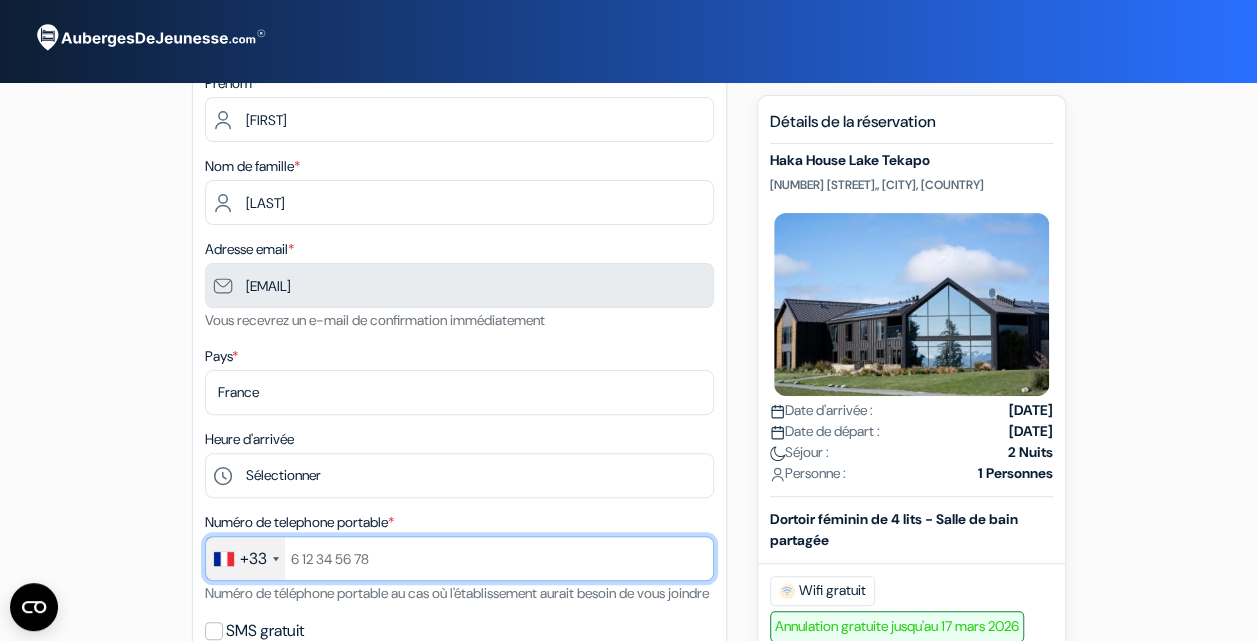 click at bounding box center [459, 558] 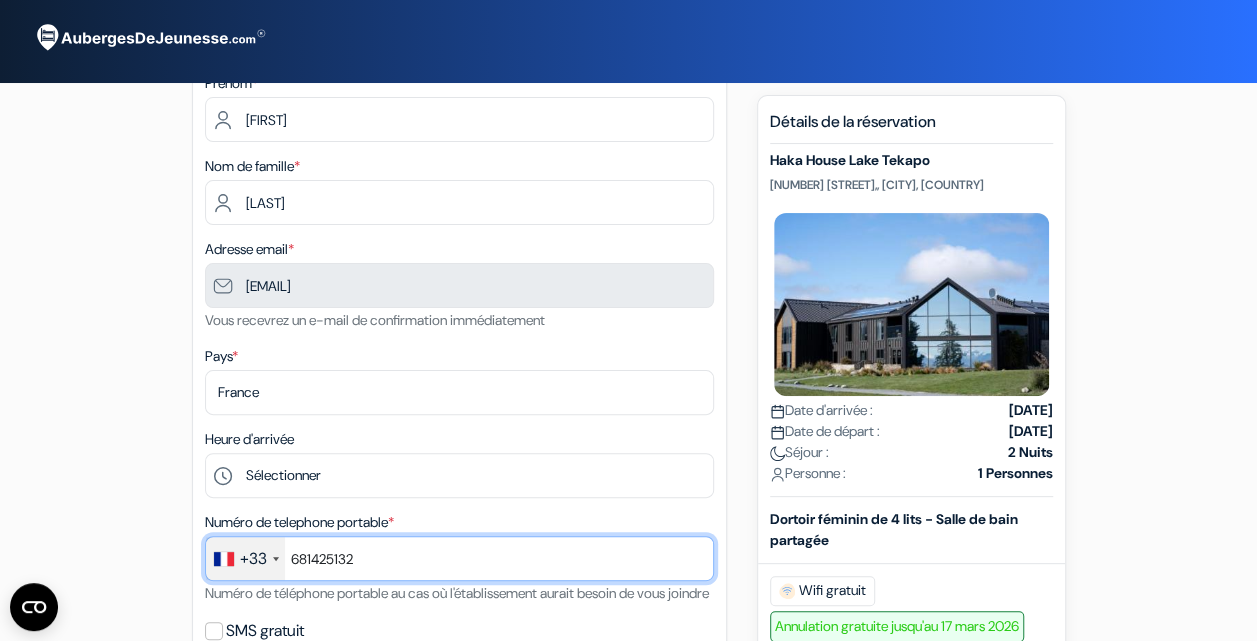 scroll, scrollTop: 300, scrollLeft: 0, axis: vertical 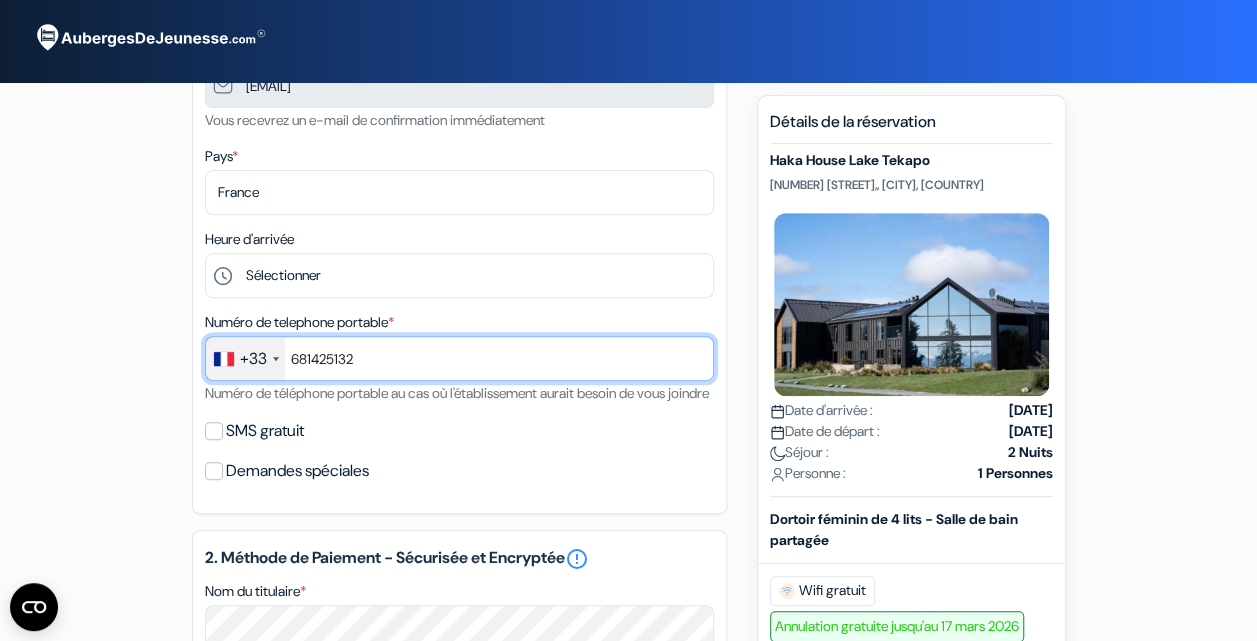 type on "681425132" 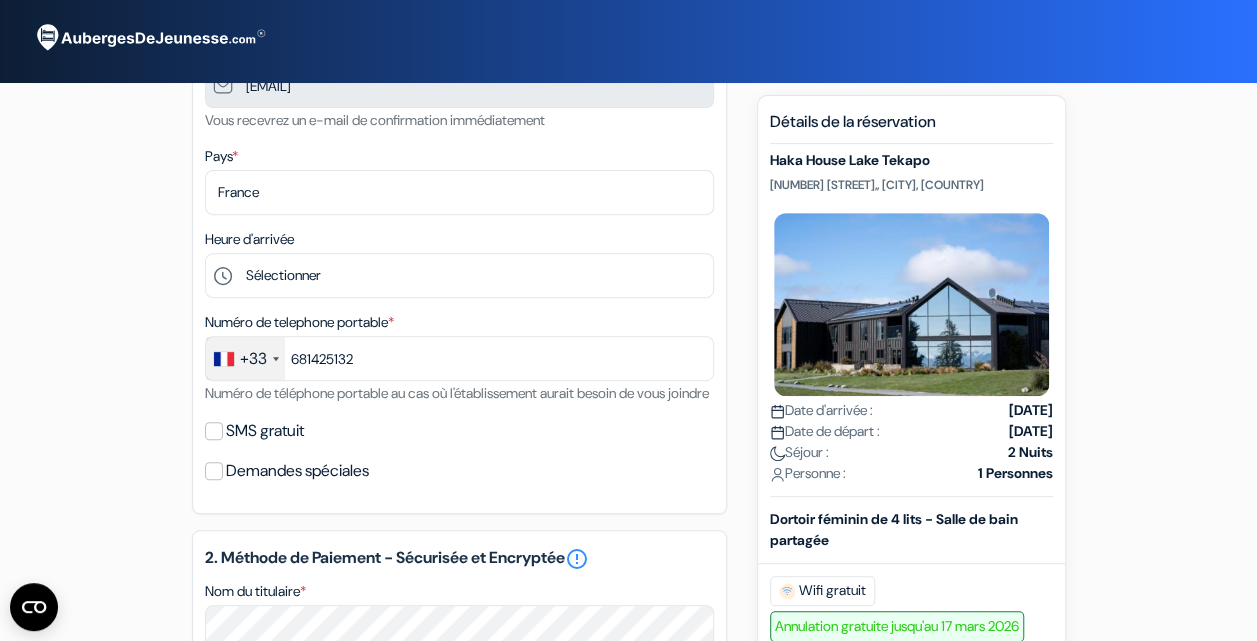 click on "1. Vos détails                             error_outline
Prénom  *
[FIRST]
Nom de famille  *
[LAST]
Adresse email  *
[EMAIL]
Vous recevrez un e-mail de confirmation immédiatement
Pays  *
Selectionner le pays
Abkhazie                                     Sélectionner" at bounding box center (459, 168) 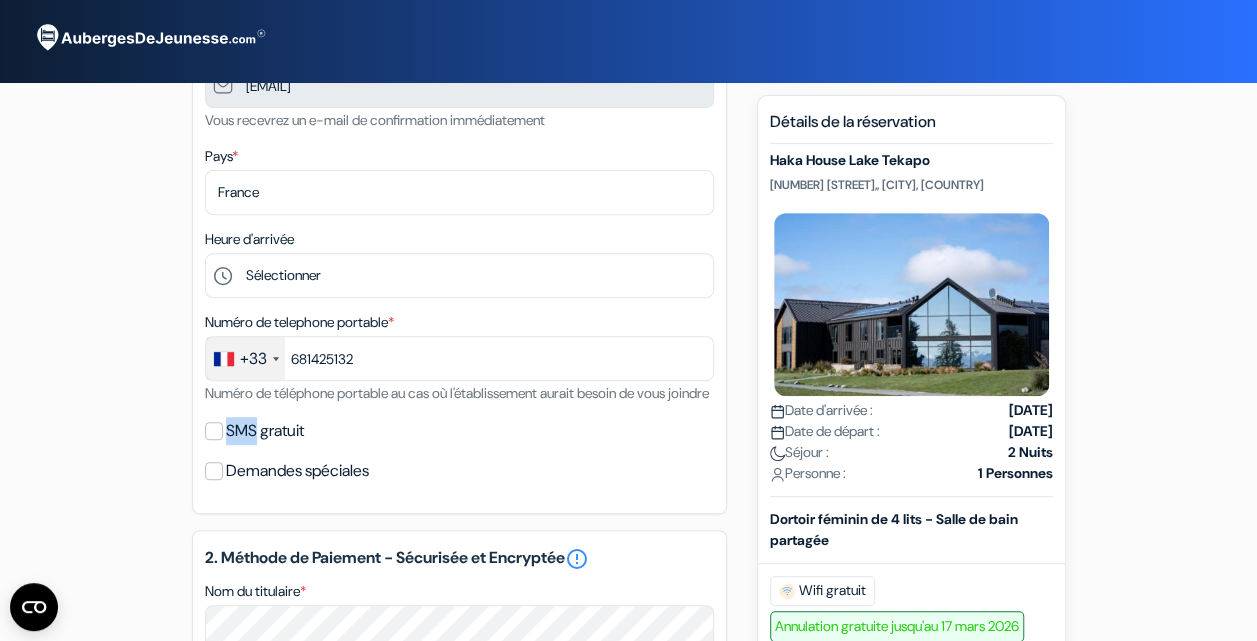 click on "SMS gratuit" at bounding box center (265, 431) 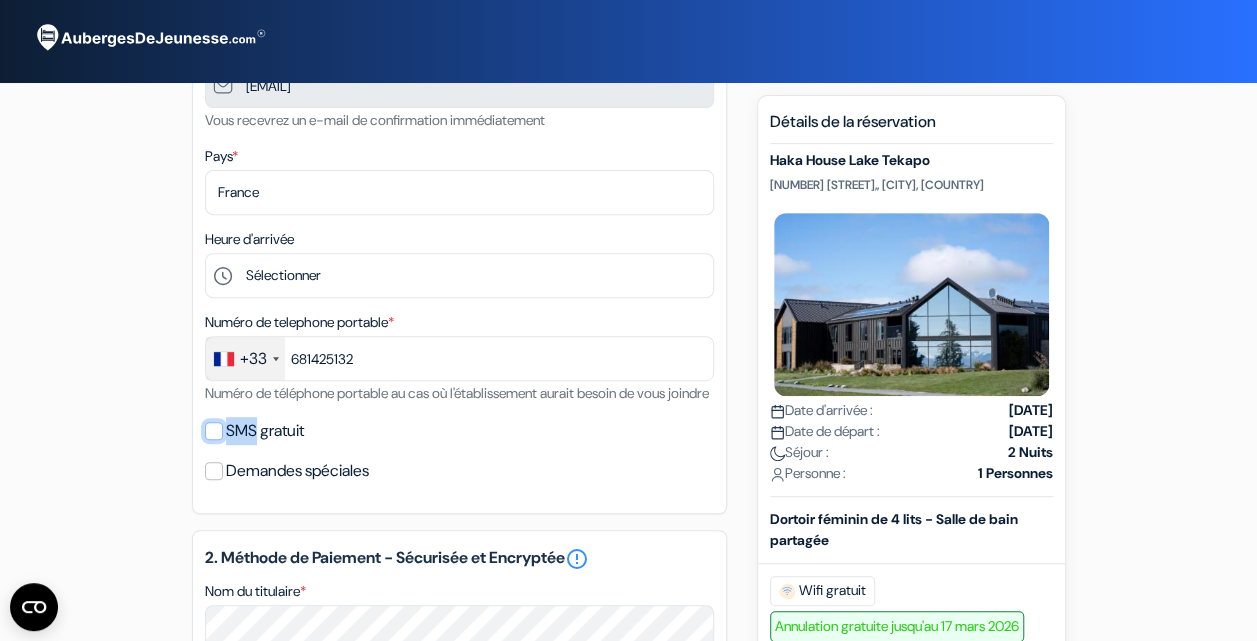 click on "SMS gratuit" at bounding box center [214, 431] 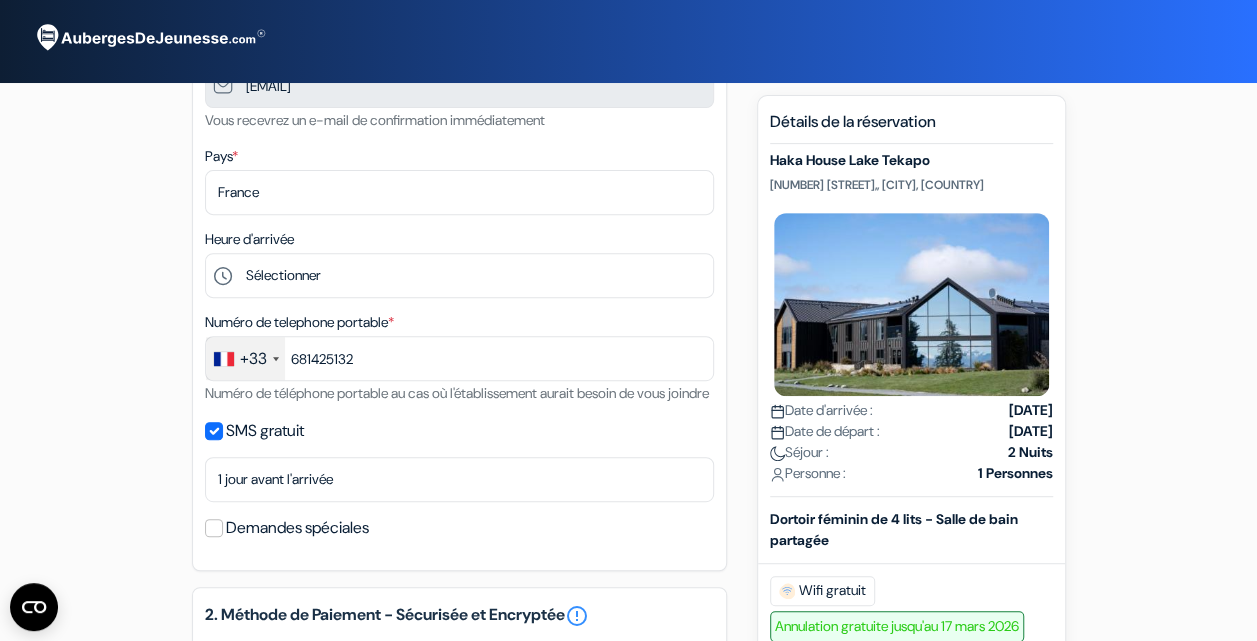 click on "Demandes spéciales" at bounding box center [297, 528] 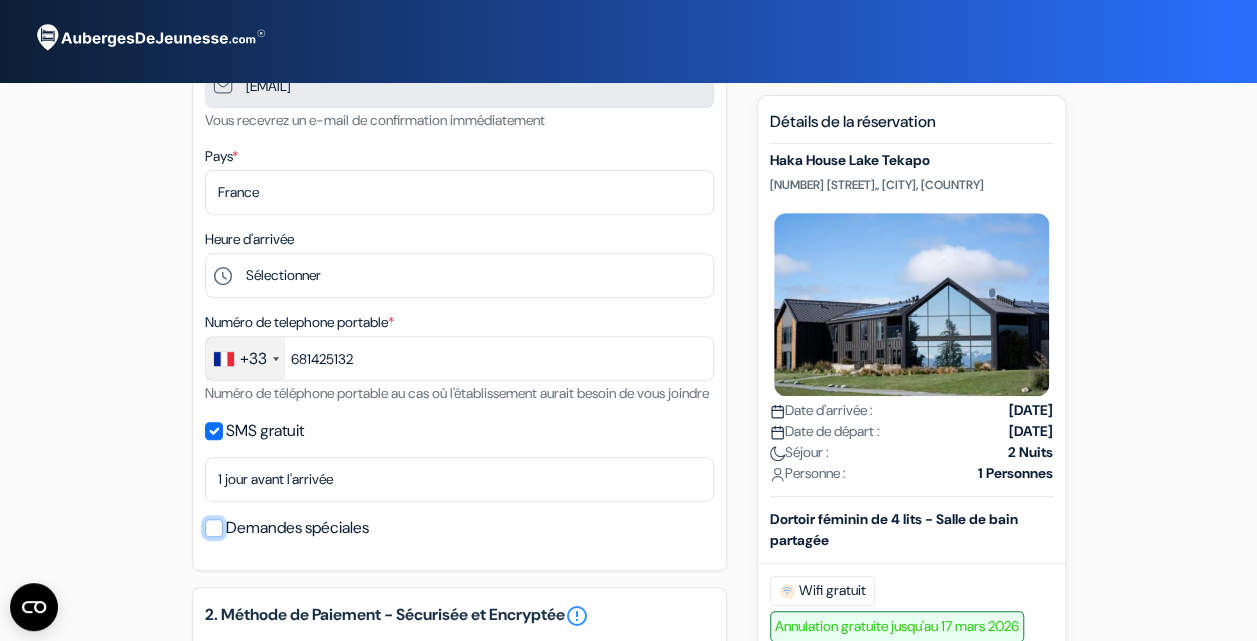 click on "Demandes spéciales" at bounding box center [214, 528] 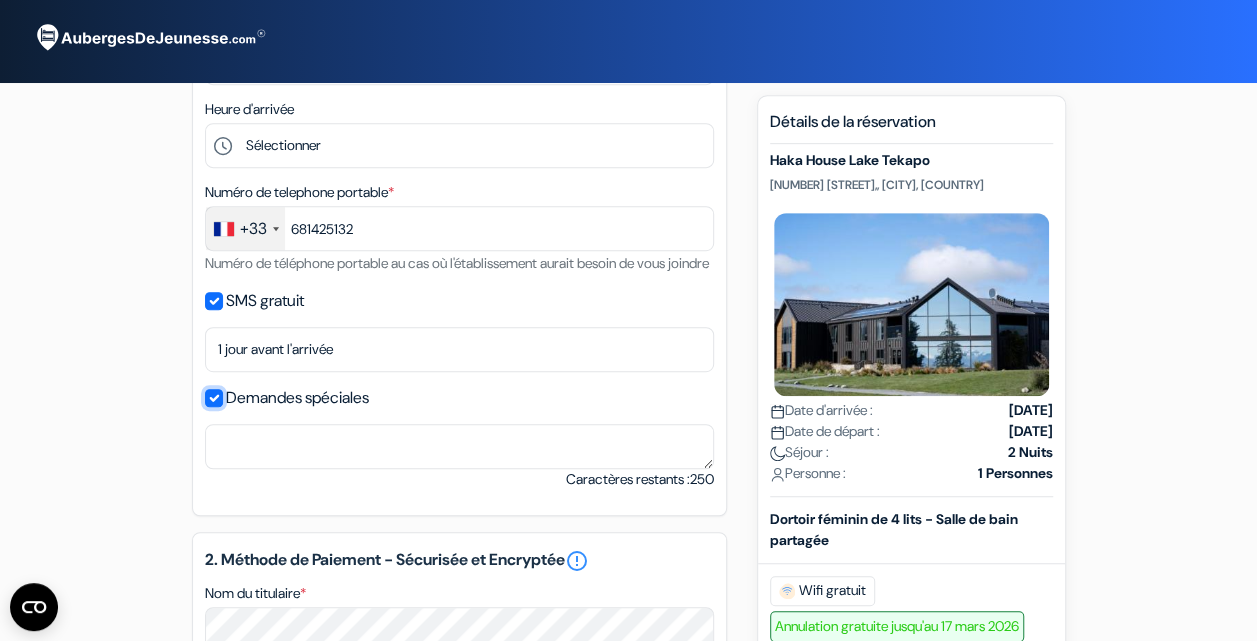 scroll, scrollTop: 500, scrollLeft: 0, axis: vertical 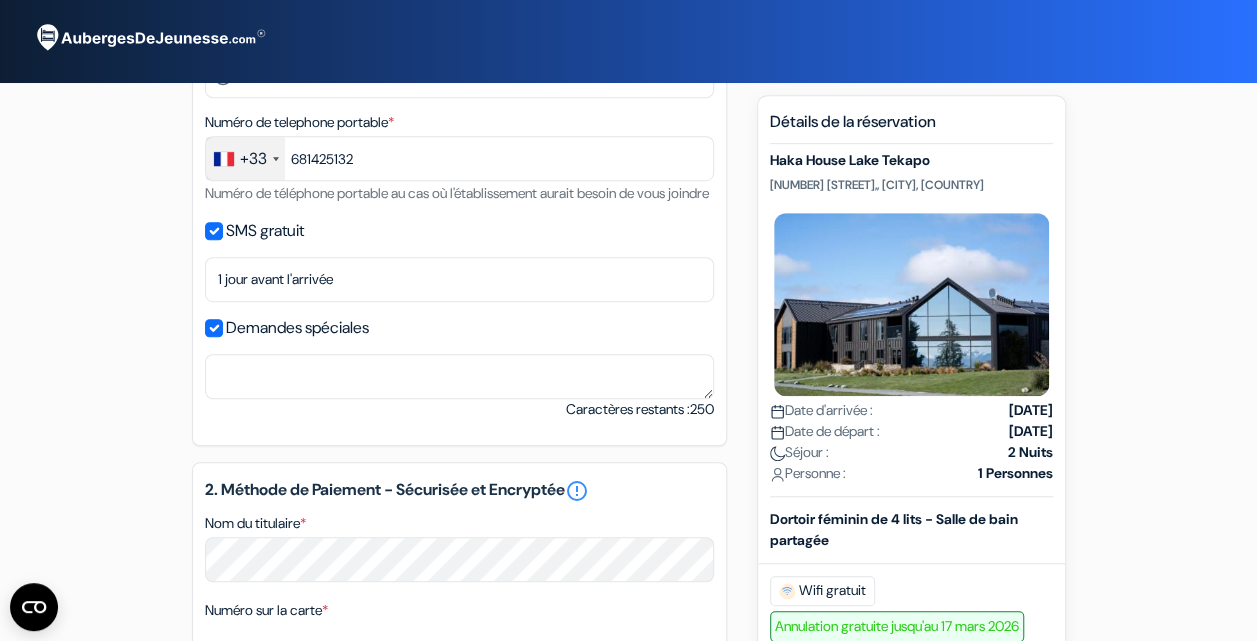 click on "Demandes spéciales" at bounding box center [297, 328] 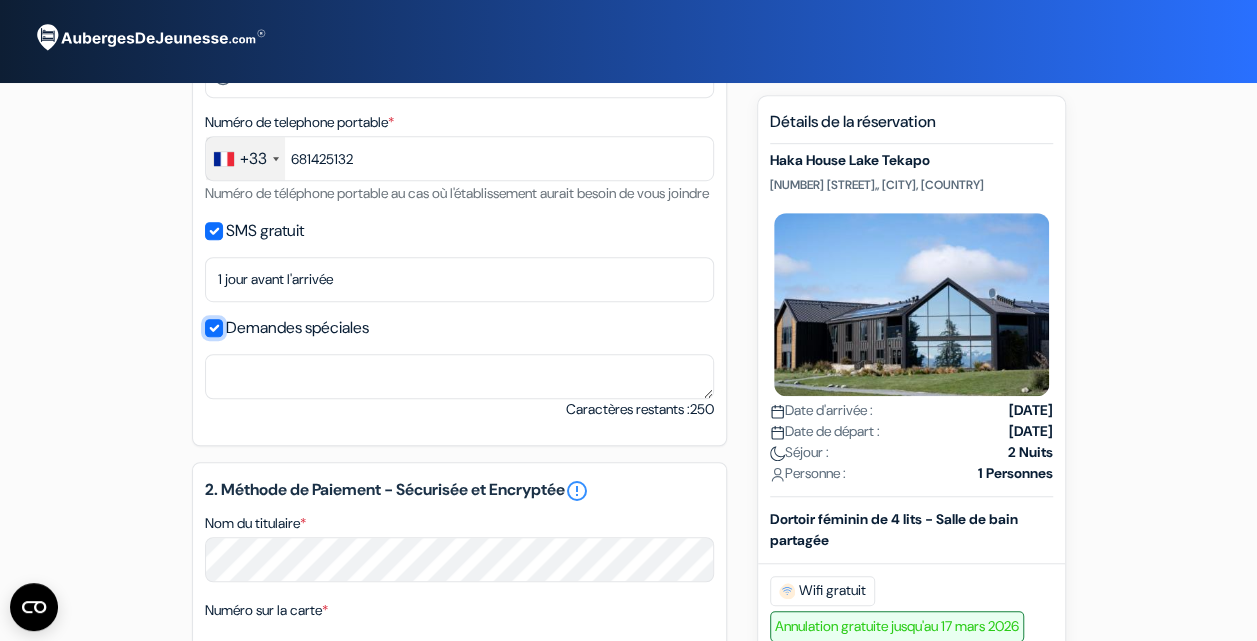 click on "Demandes spéciales" at bounding box center (214, 328) 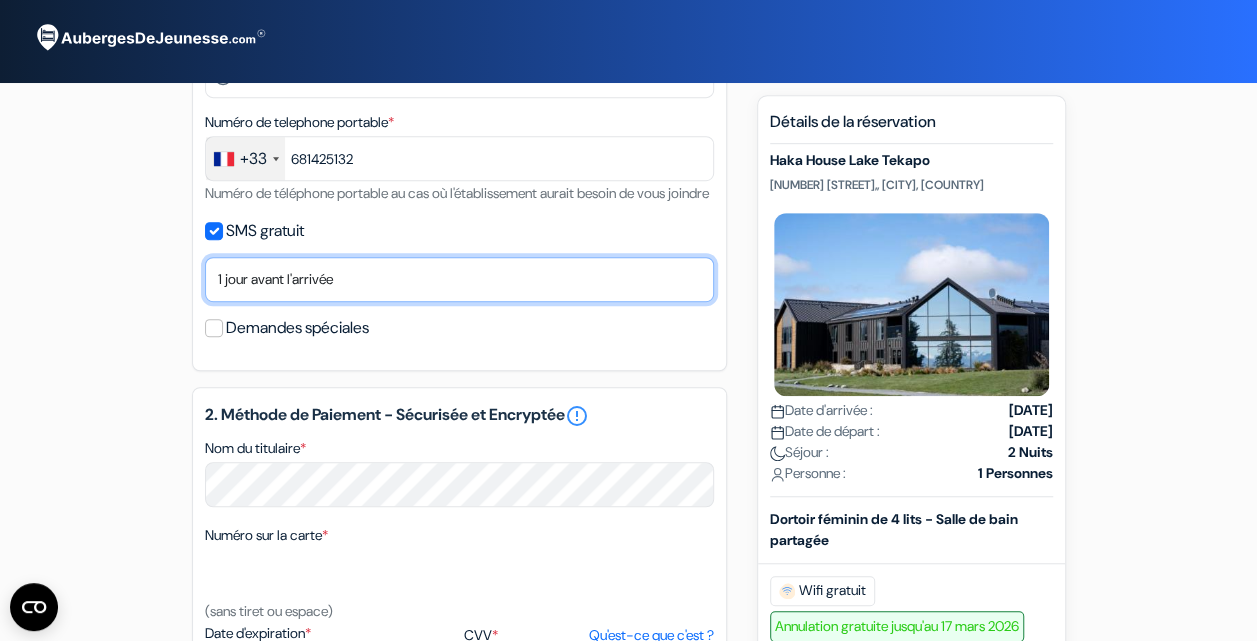 click on "Non merci
Maintenant
Le jour de votre arrivée
1 jour avant l'arrivée
2 jours avant l'arrivée
3 jours avant l'arrivée
4 jours avant l'arrivée
5 jours avant l'arrivée
6 jours avant l'arrivée
1 semaine avant l'arrivée" at bounding box center [459, 279] 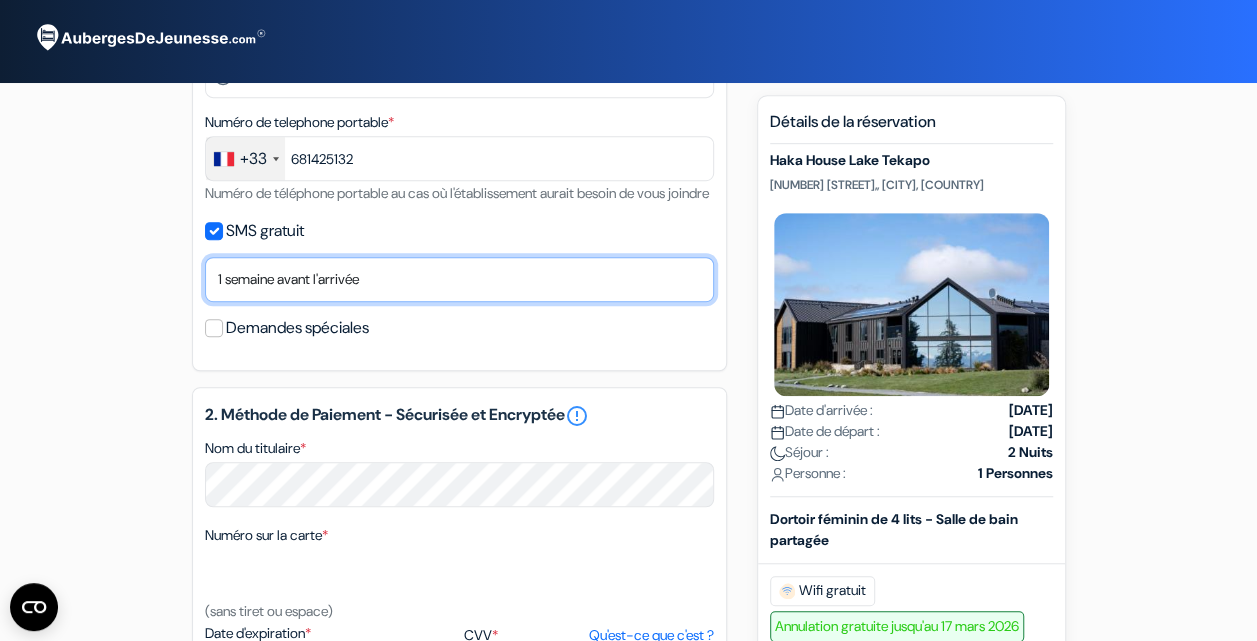 click on "Non merci
Maintenant
Le jour de votre arrivée
1 jour avant l'arrivée
2 jours avant l'arrivée
3 jours avant l'arrivée
4 jours avant l'arrivée
5 jours avant l'arrivée
6 jours avant l'arrivée
1 semaine avant l'arrivée" at bounding box center (459, 279) 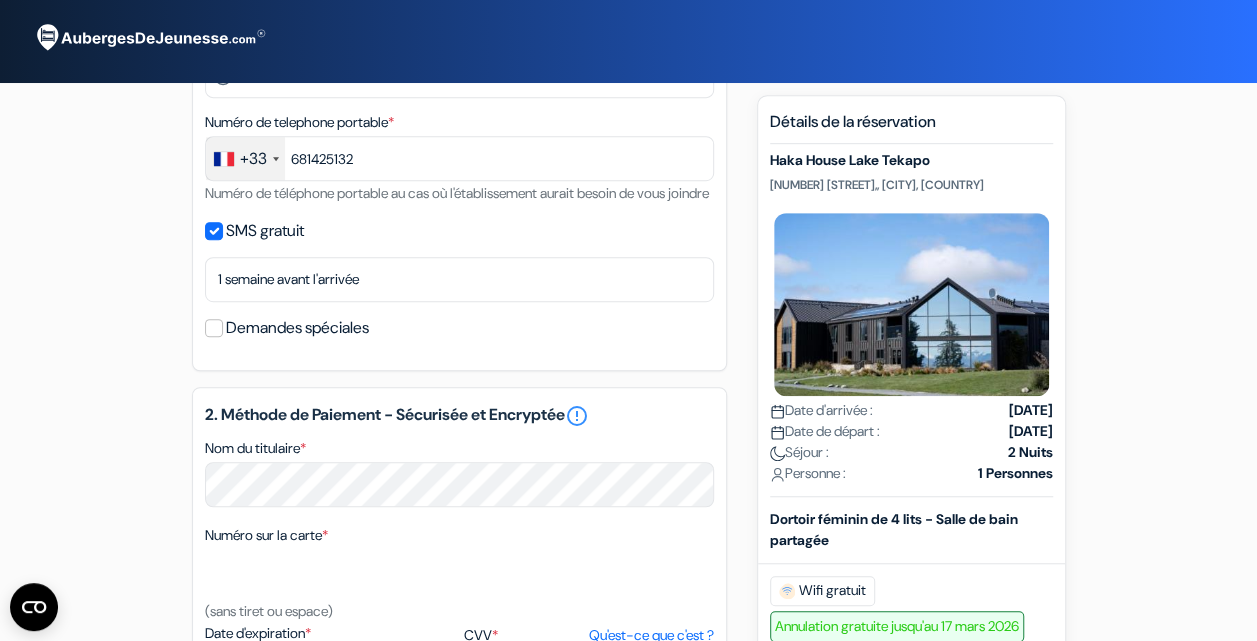 click on "Demandes spéciales" at bounding box center (297, 328) 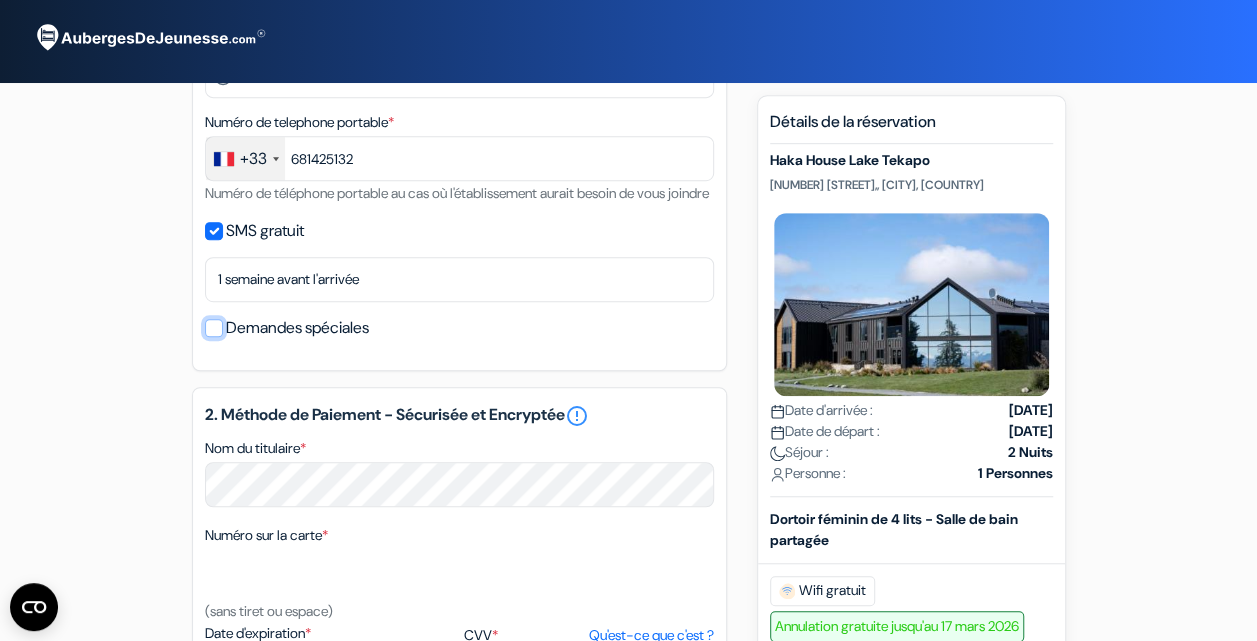 click on "Demandes spéciales" at bounding box center [214, 328] 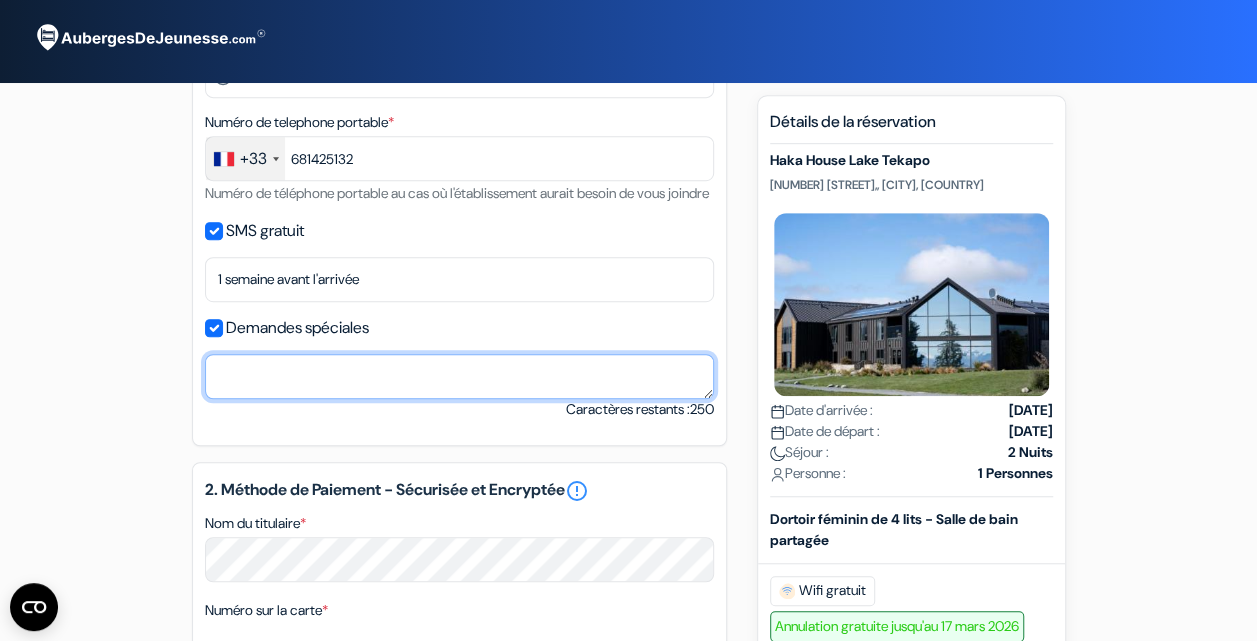 click on "Nom du titulaire  *" at bounding box center [459, 376] 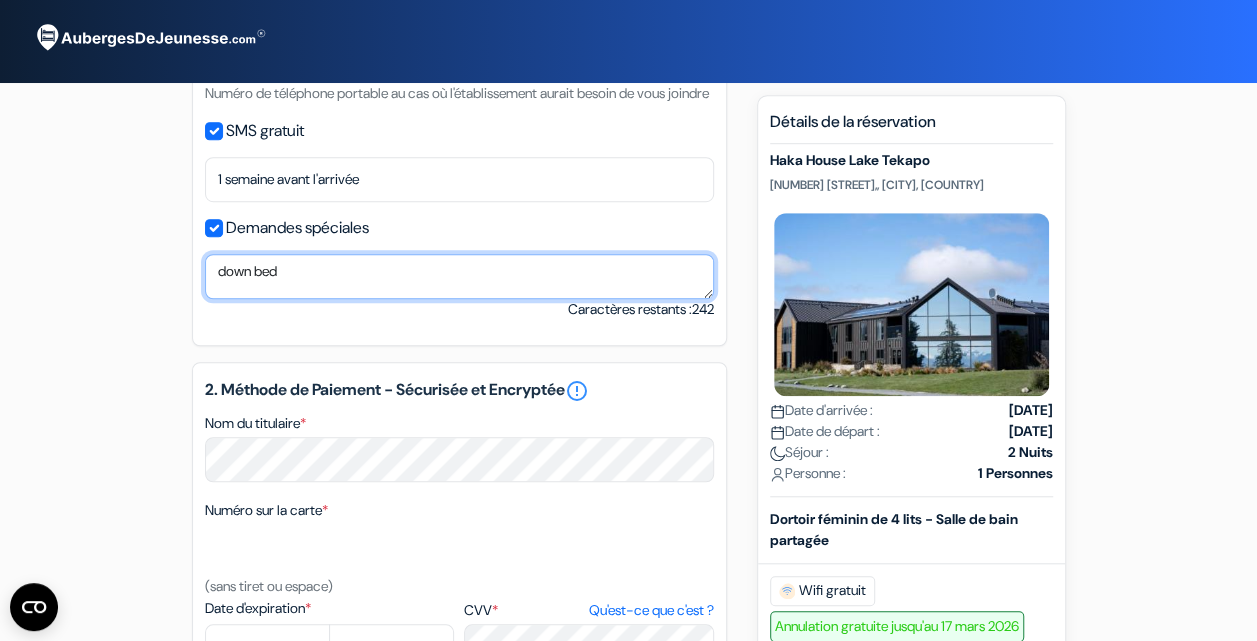 scroll, scrollTop: 700, scrollLeft: 0, axis: vertical 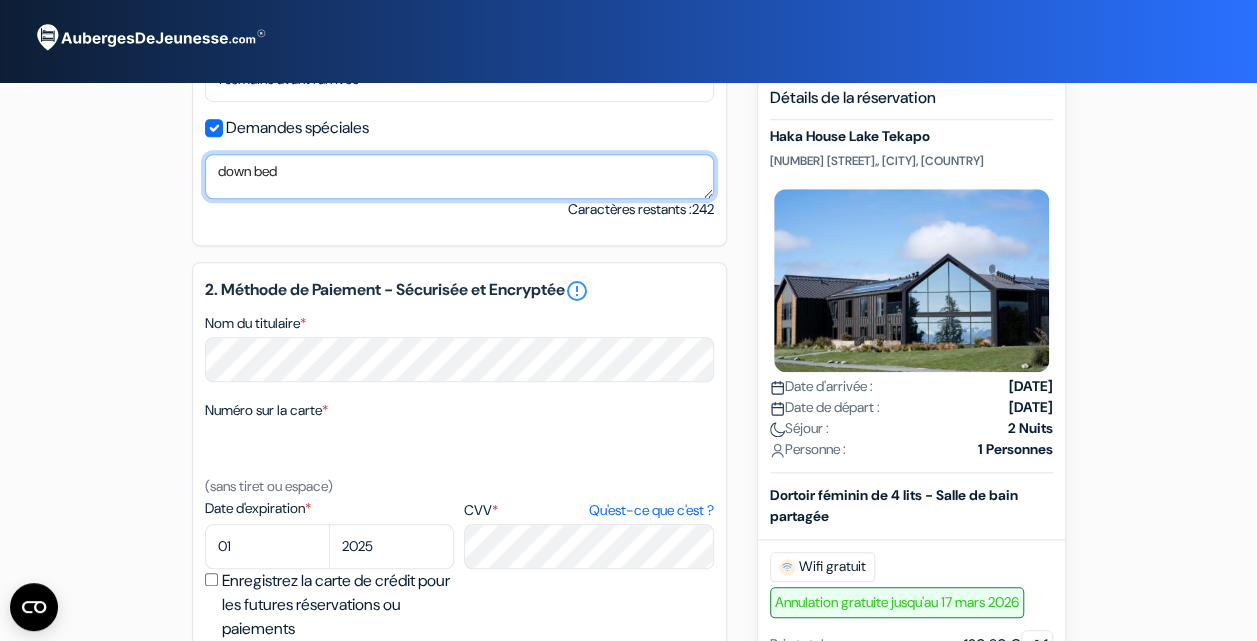 type on "down bed" 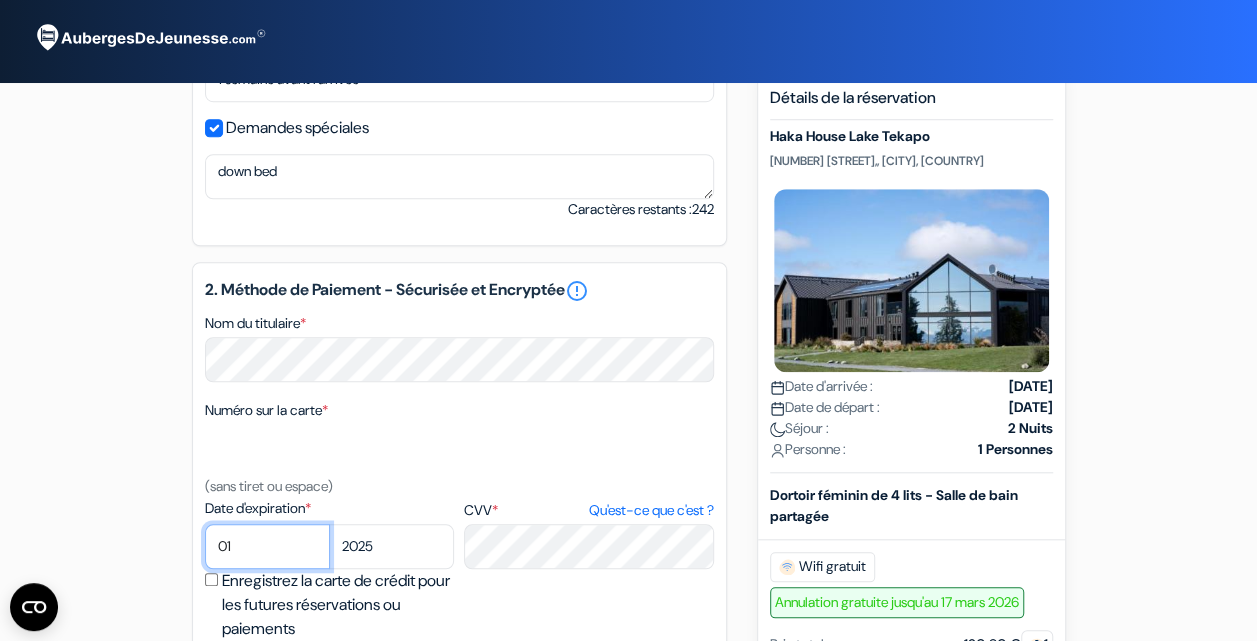 click on "01
02
03
04
05
06
07
08
09
10
11
12" at bounding box center (267, 546) 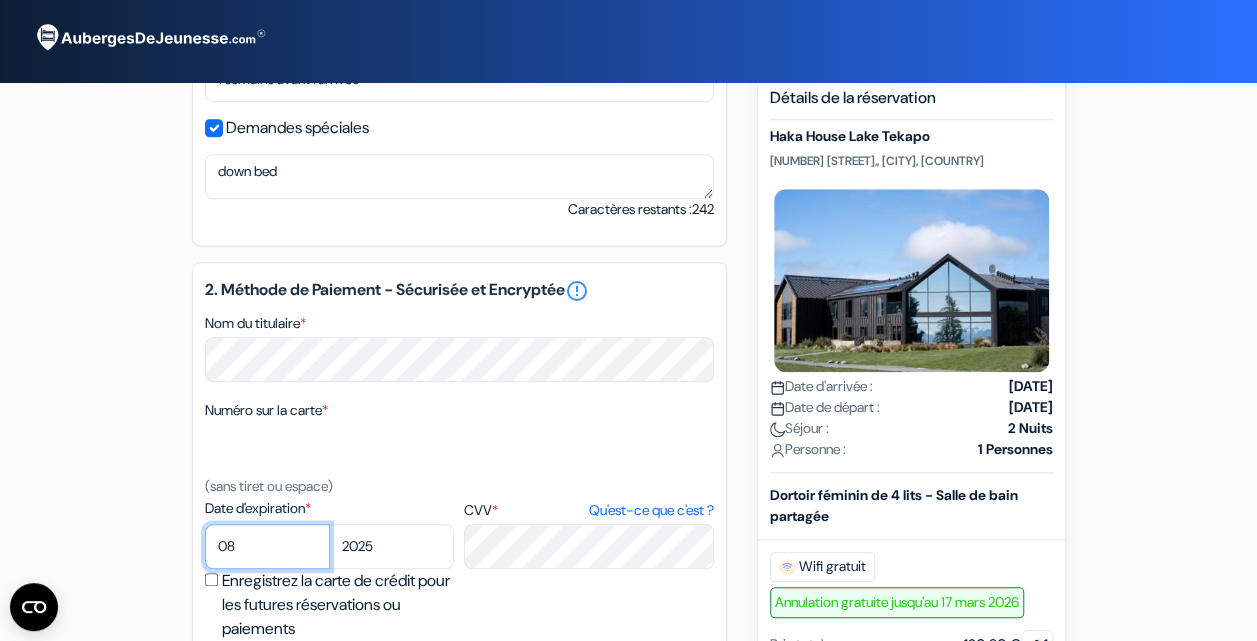 click on "01
02
03
04
05
06
07
08
09
10
11
12" at bounding box center (267, 546) 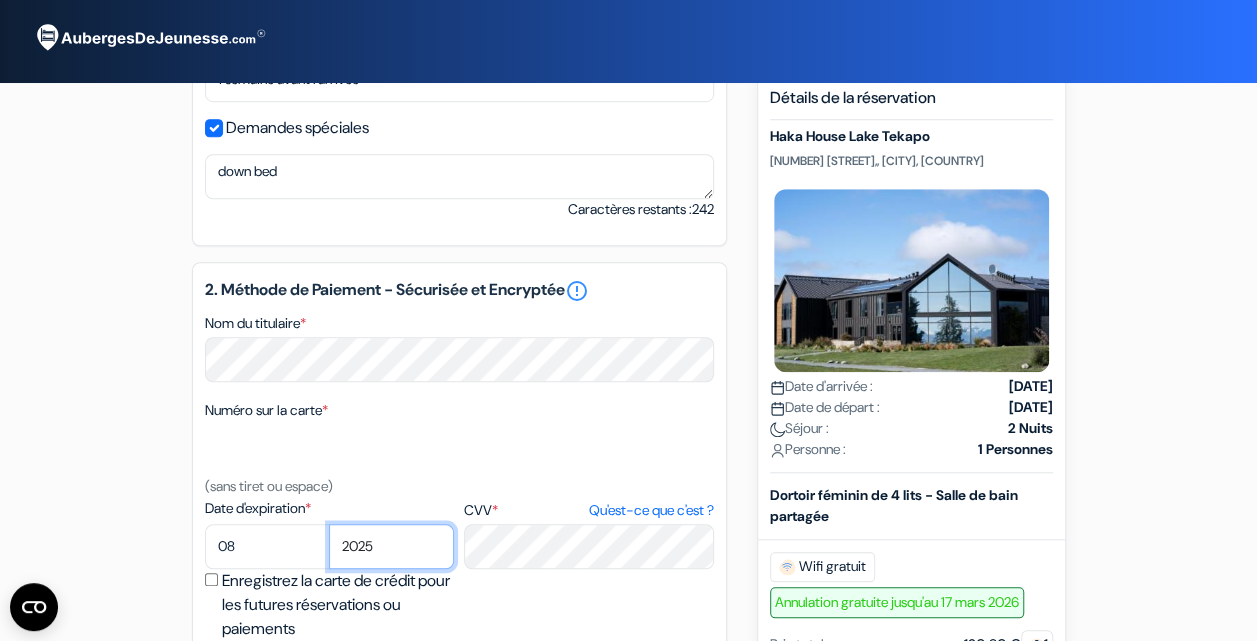 click on "2025
2026
2027
2028
2029
2030
2031
2032
2033 2034 2035 2036 2037 2038 2039 2040 2041 2042 2043" at bounding box center [391, 546] 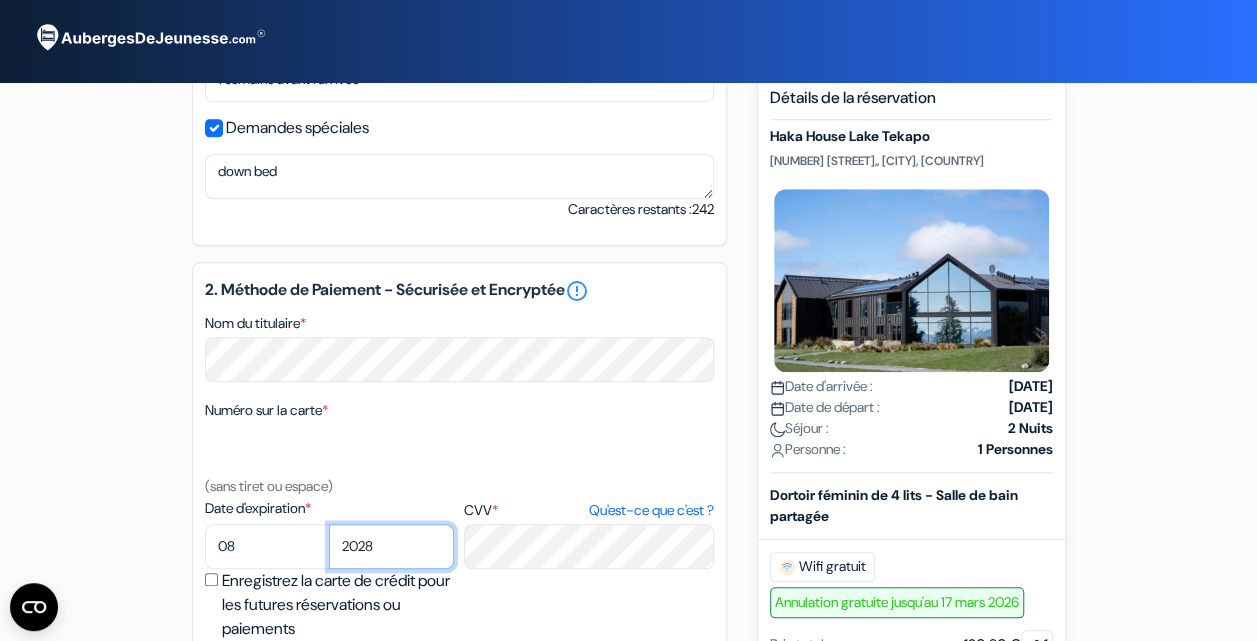 click on "2025
2026
2027
2028
2029
2030
2031
2032
2033 2034 2035 2036 2037 2038 2039 2040 2041 2042 2043" at bounding box center [391, 546] 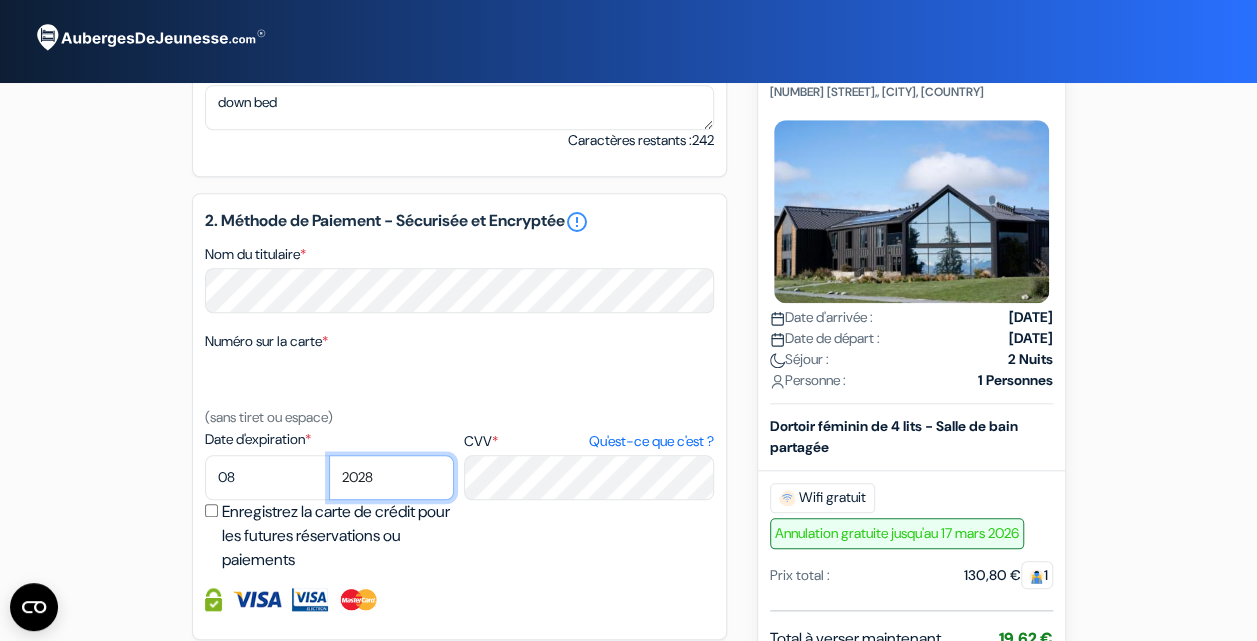 scroll, scrollTop: 800, scrollLeft: 0, axis: vertical 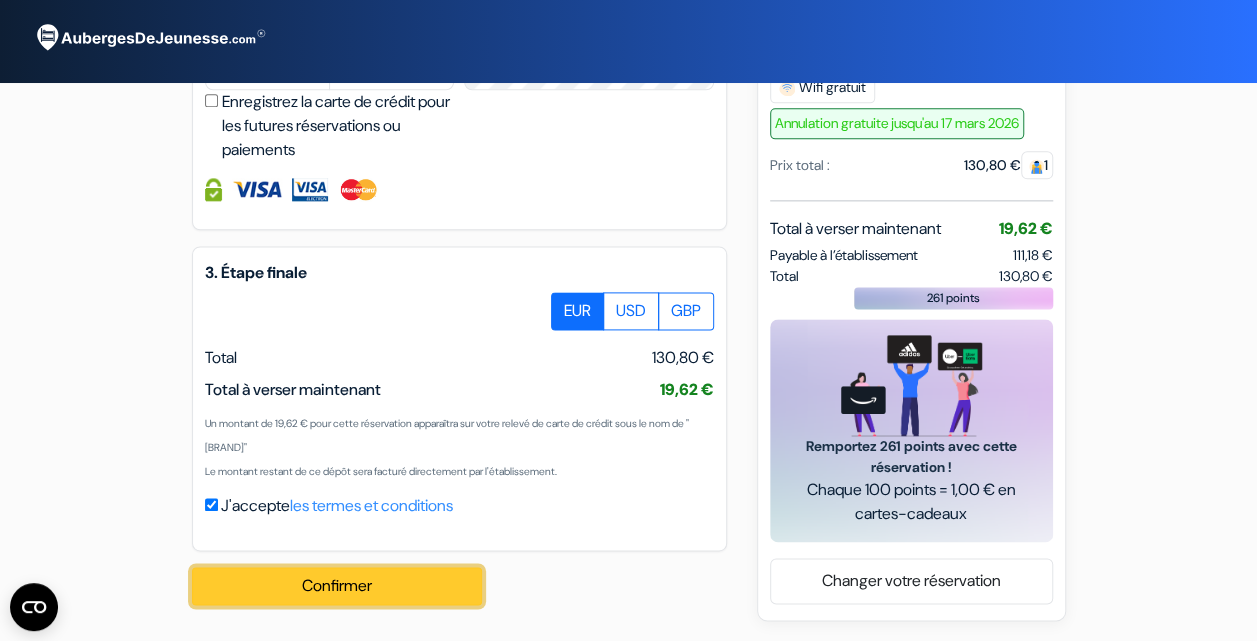 click on "Confirmer
Loading..." at bounding box center (337, 586) 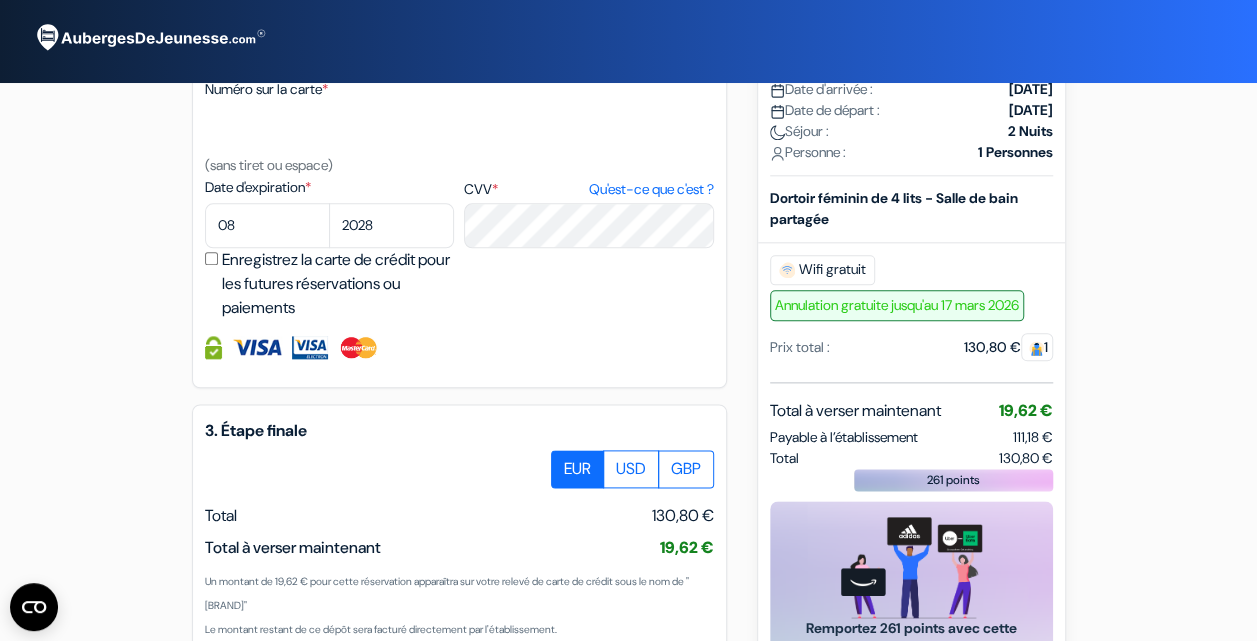 scroll, scrollTop: 805, scrollLeft: 0, axis: vertical 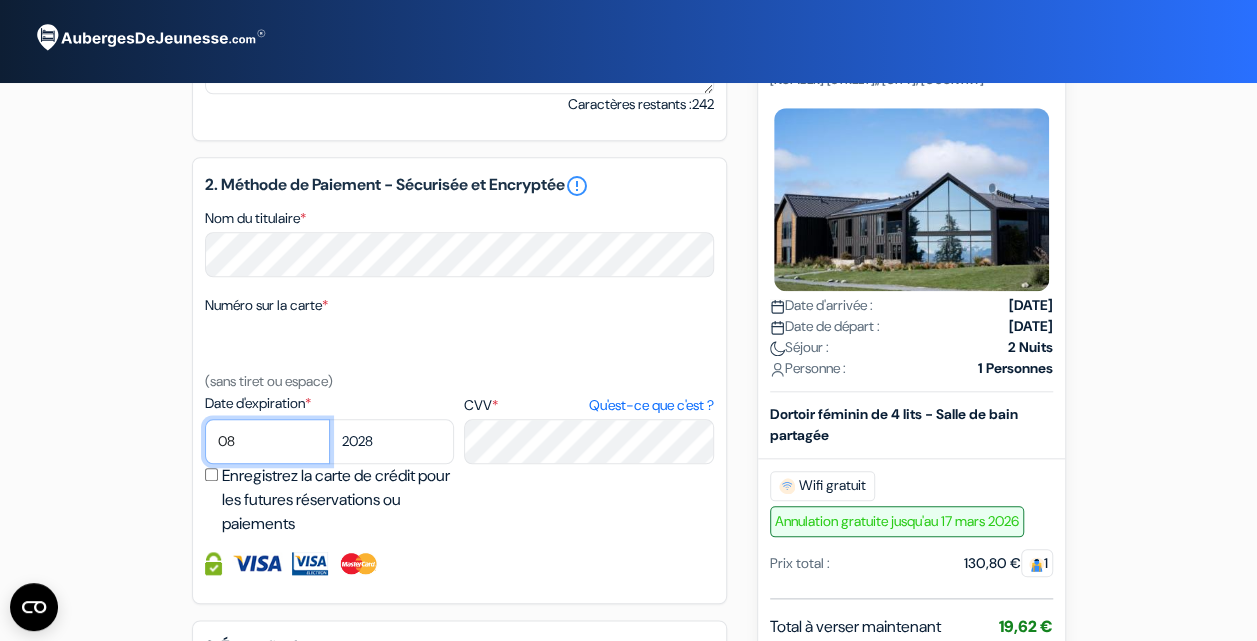 click on "01
02
03
04
05
06
07
08
09
10
11
12" at bounding box center [267, 441] 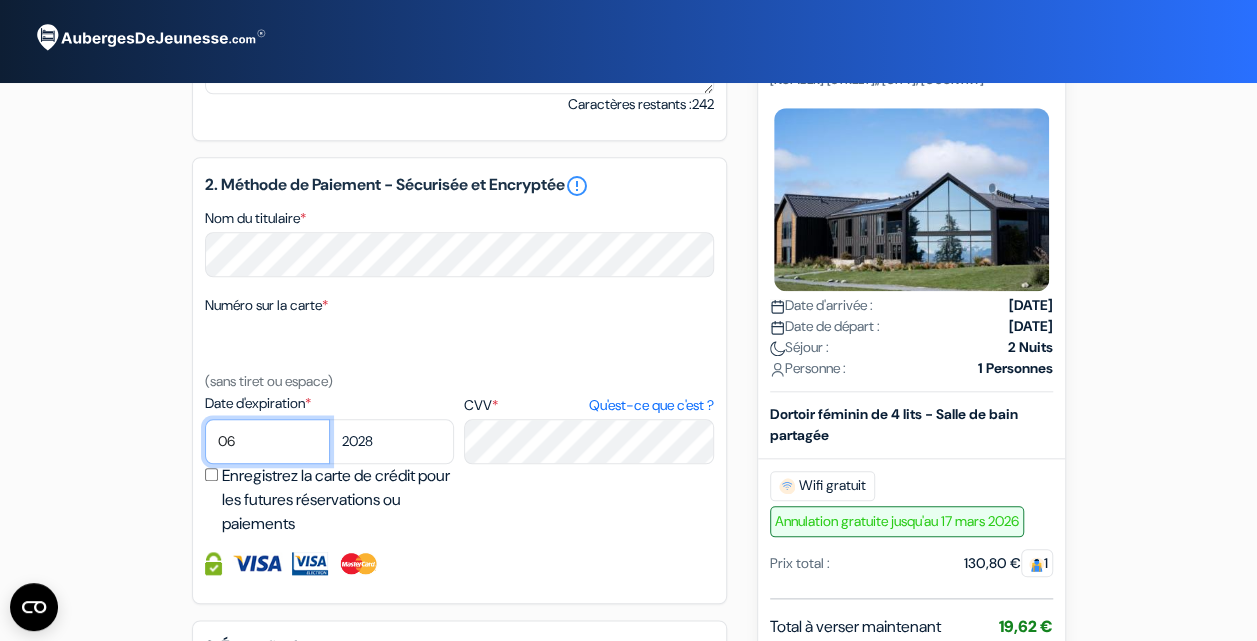 click on "01
02
03
04
05
06
07
08
09
10
11
12" at bounding box center [267, 441] 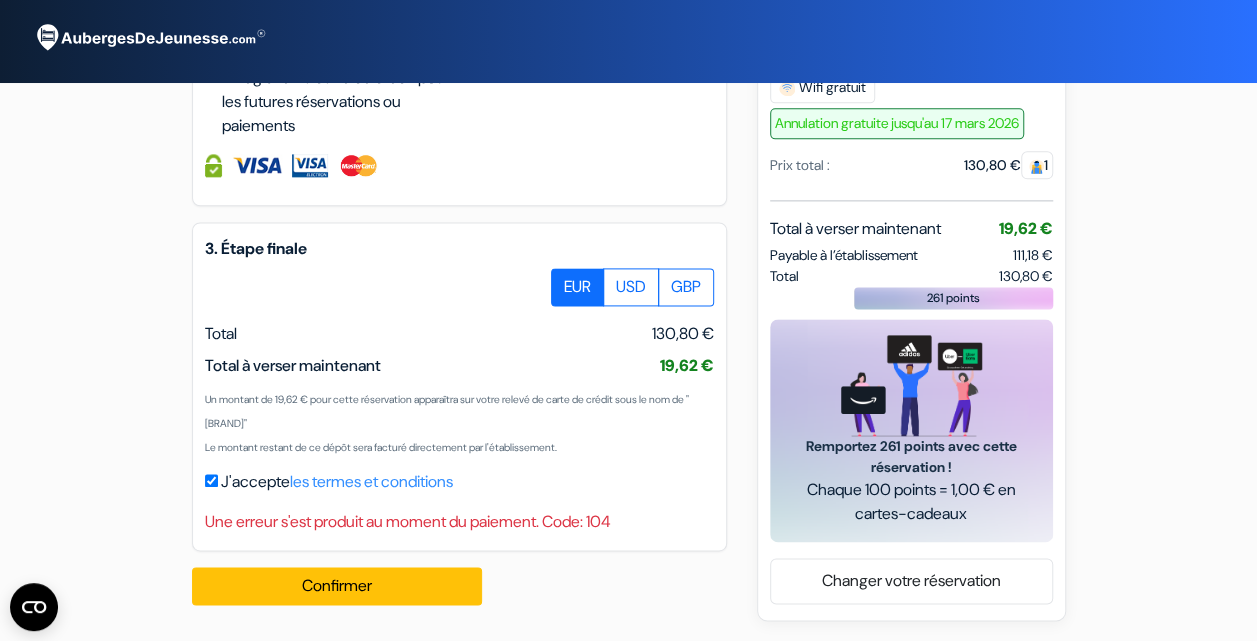 scroll, scrollTop: 1229, scrollLeft: 0, axis: vertical 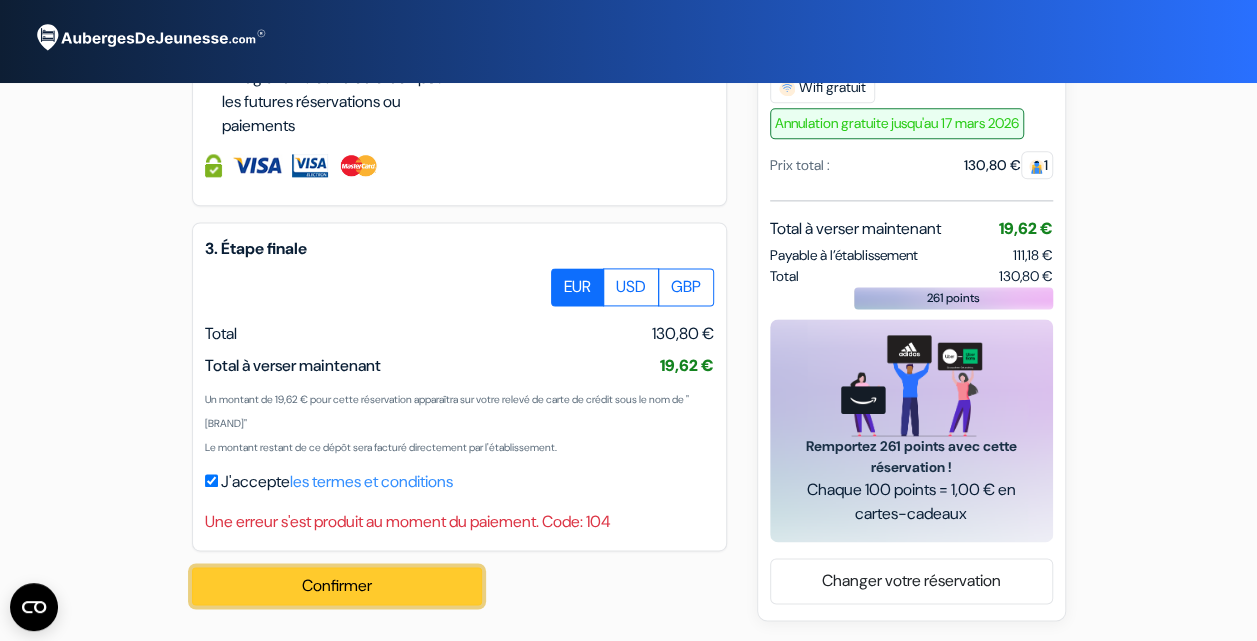 click on "Confirmer
Loading..." at bounding box center (337, 586) 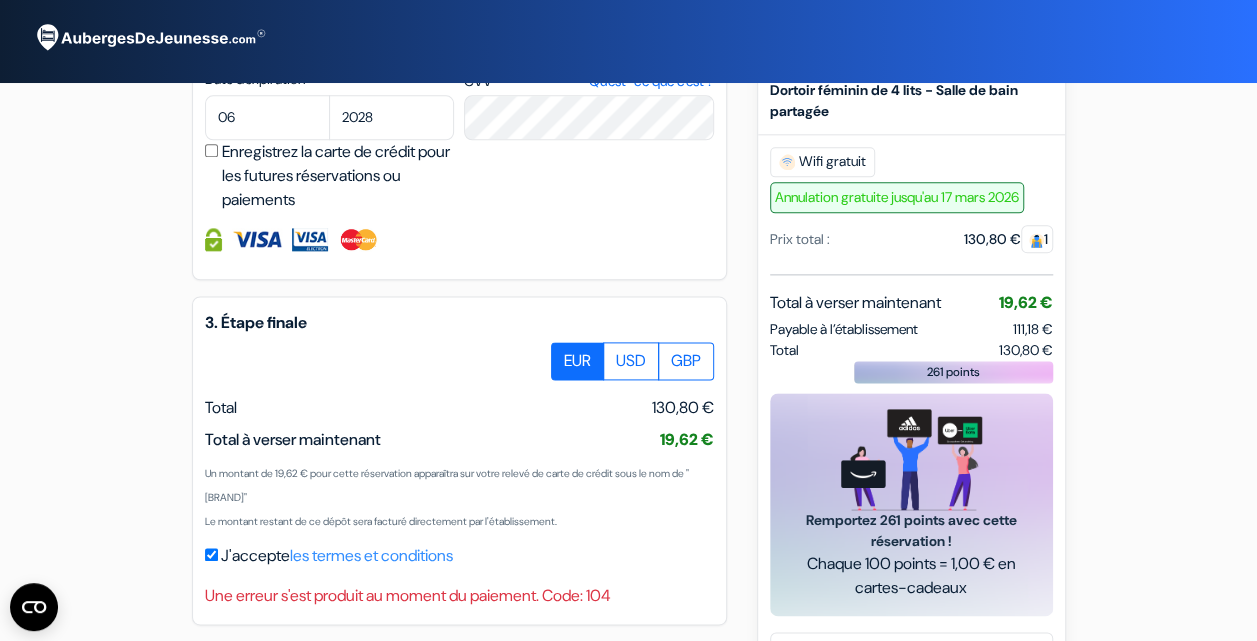 scroll, scrollTop: 829, scrollLeft: 0, axis: vertical 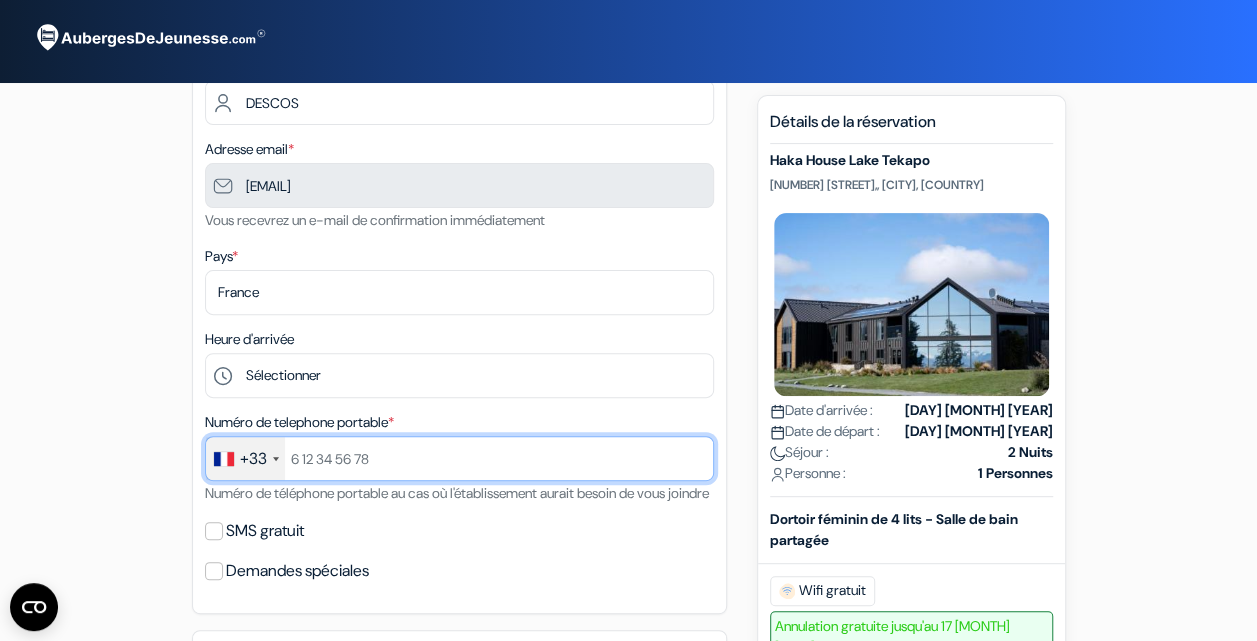 click at bounding box center [459, 458] 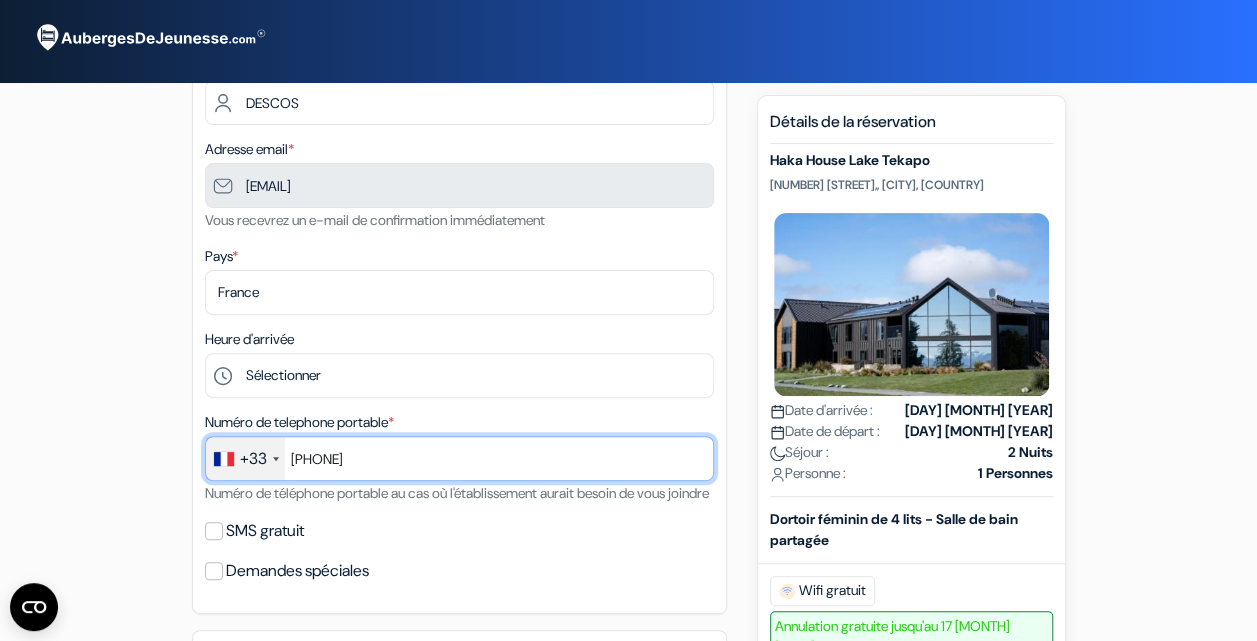 click on "[PHONE]" at bounding box center (459, 458) 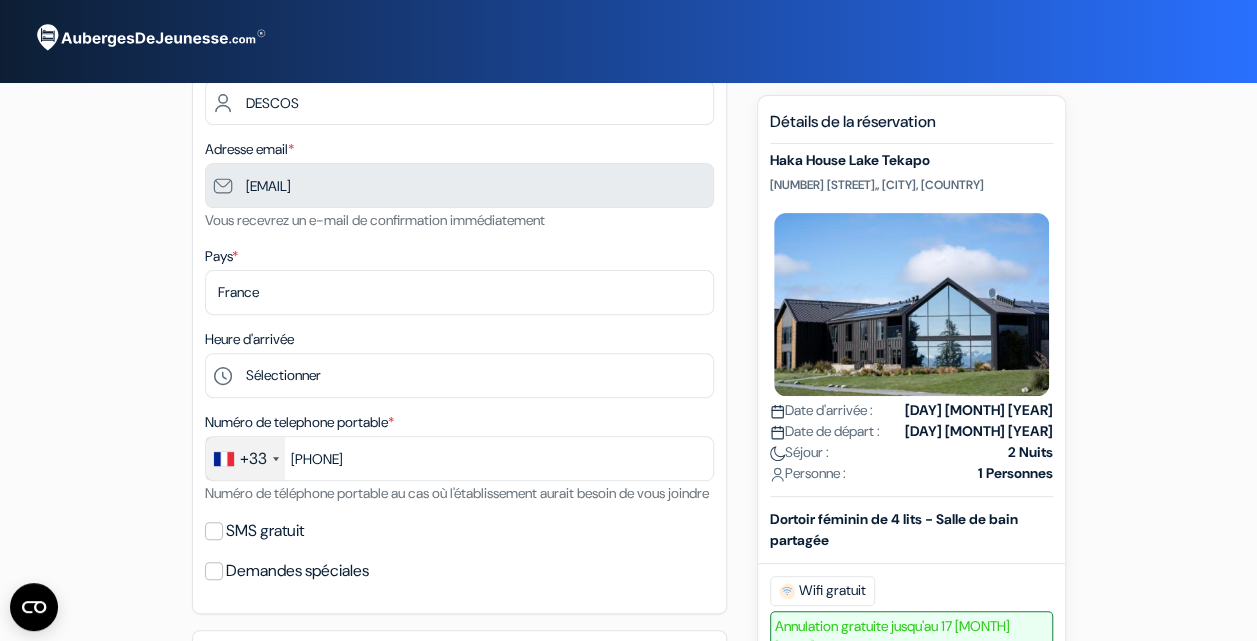click on "SMS gratuit" at bounding box center [265, 531] 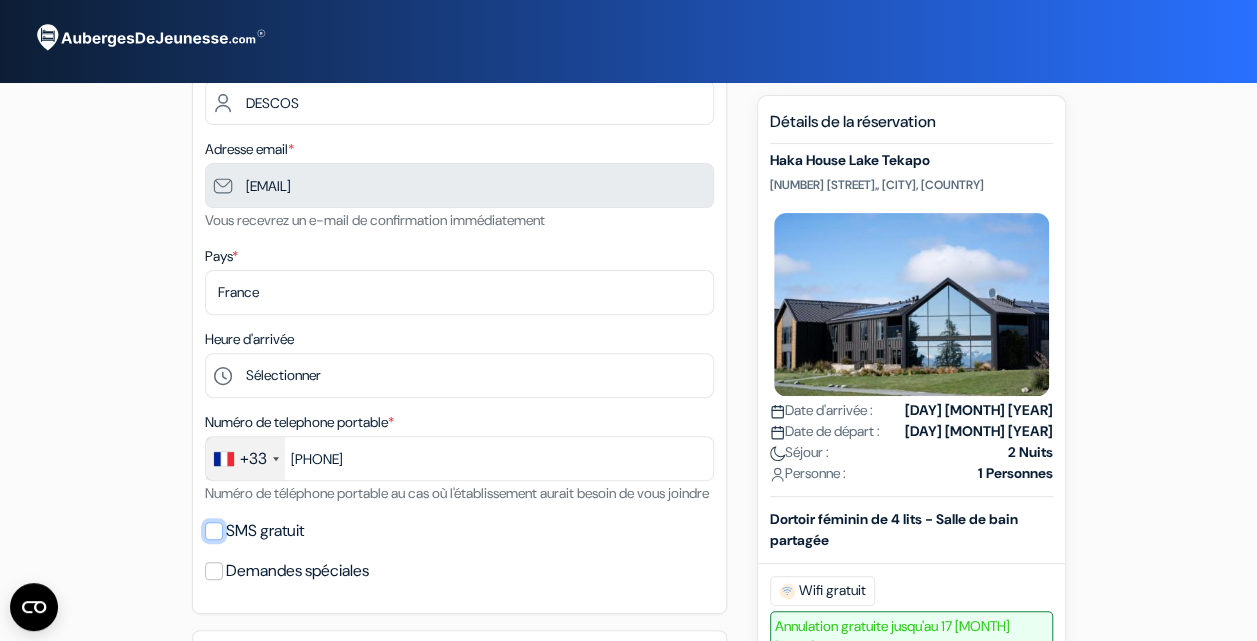click on "SMS gratuit" at bounding box center (214, 531) 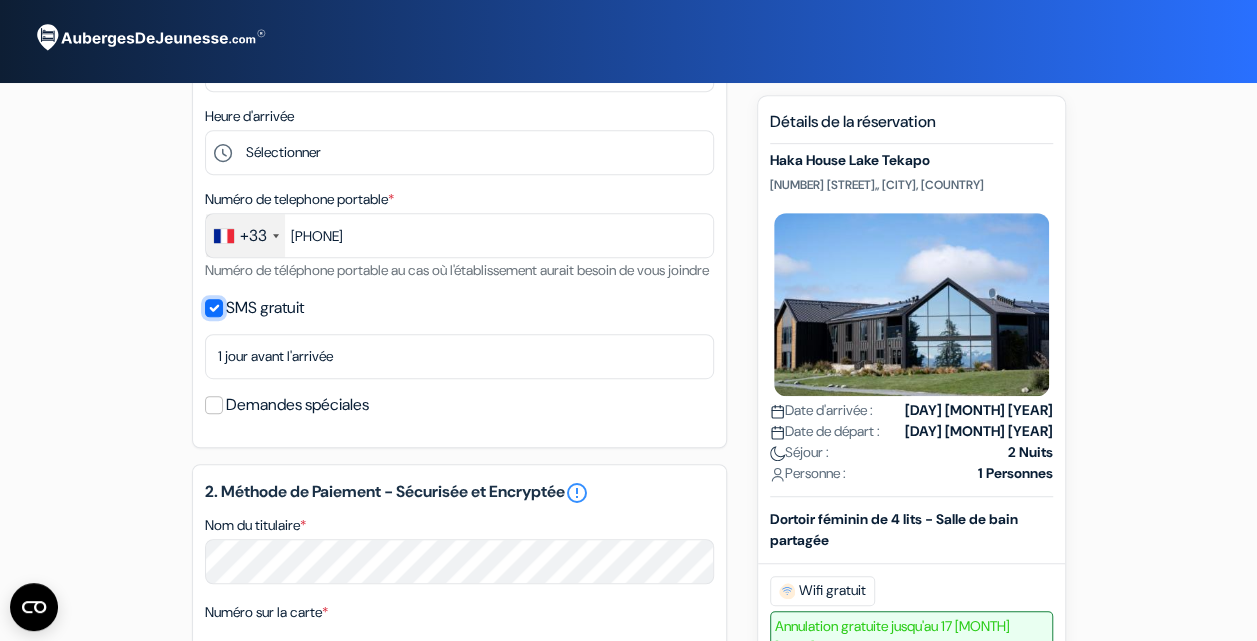 scroll, scrollTop: 500, scrollLeft: 0, axis: vertical 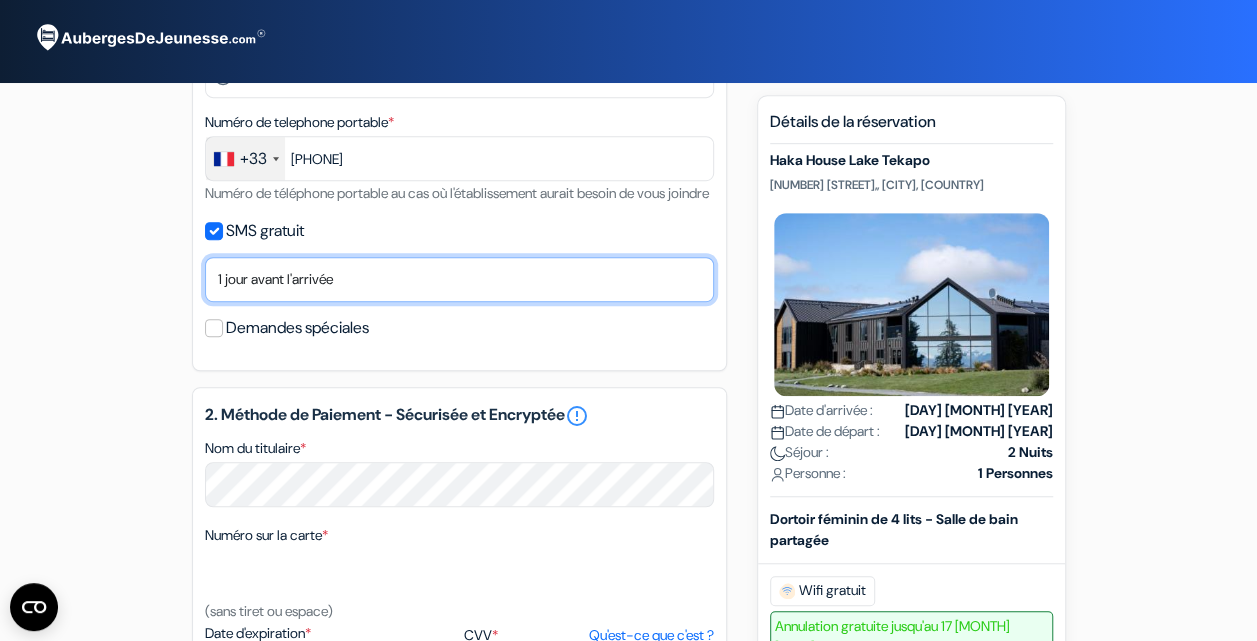 click on "Non merci
Maintenant
Le jour de votre arrivée
1 jour avant l'arrivée
2 jours avant l'arrivée
3 jours avant l'arrivée
4 jours avant l'arrivée
5 jours avant l'arrivée
6 jours avant l'arrivée
1 semaine avant l'arrivée" at bounding box center (459, 279) 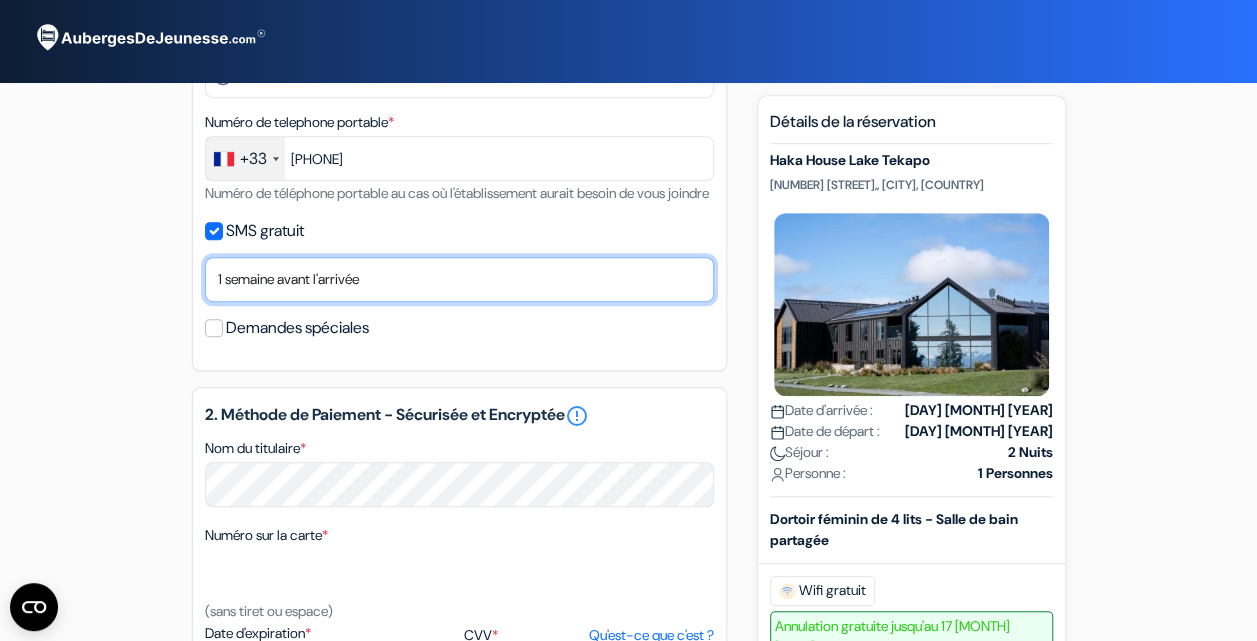 click on "Non merci
Maintenant
Le jour de votre arrivée
1 jour avant l'arrivée
2 jours avant l'arrivée
3 jours avant l'arrivée
4 jours avant l'arrivée
5 jours avant l'arrivée
6 jours avant l'arrivée
1 semaine avant l'arrivée" at bounding box center [459, 279] 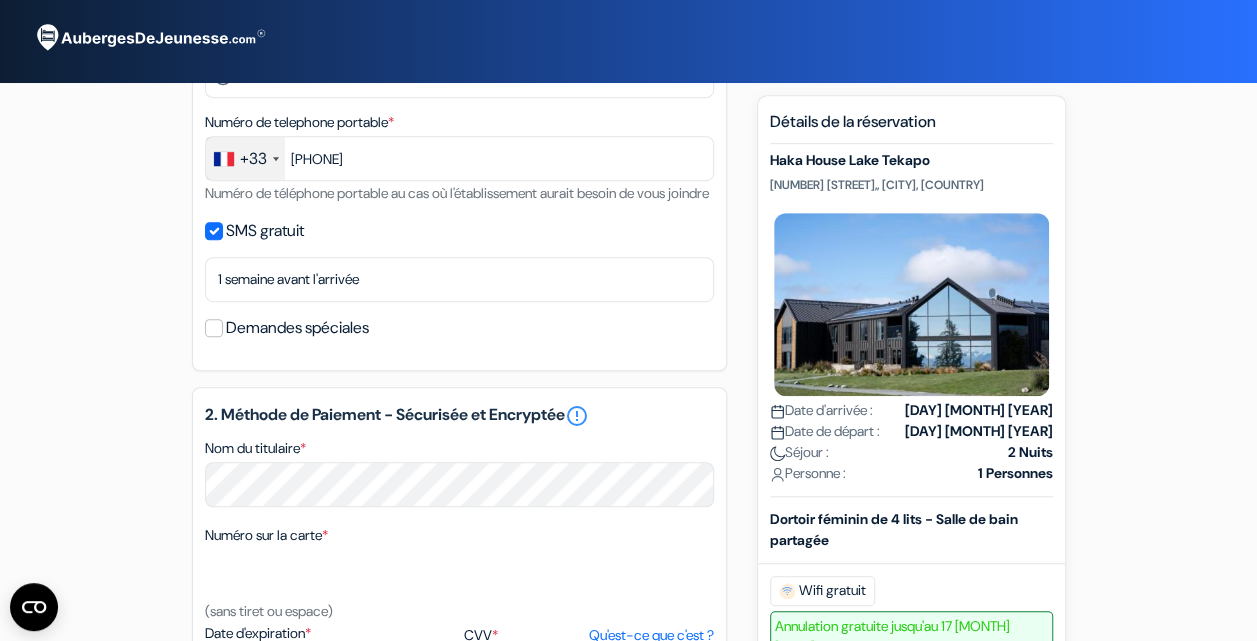 click on "Demandes spéciales" at bounding box center [297, 328] 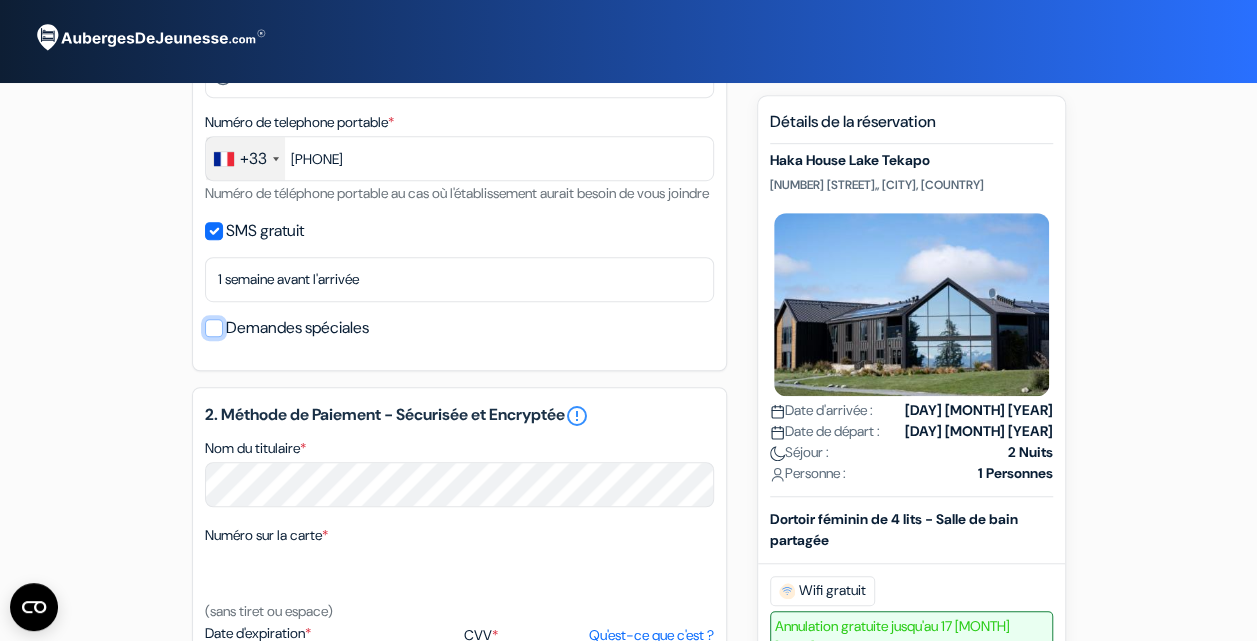 click on "Demandes spéciales" at bounding box center (214, 328) 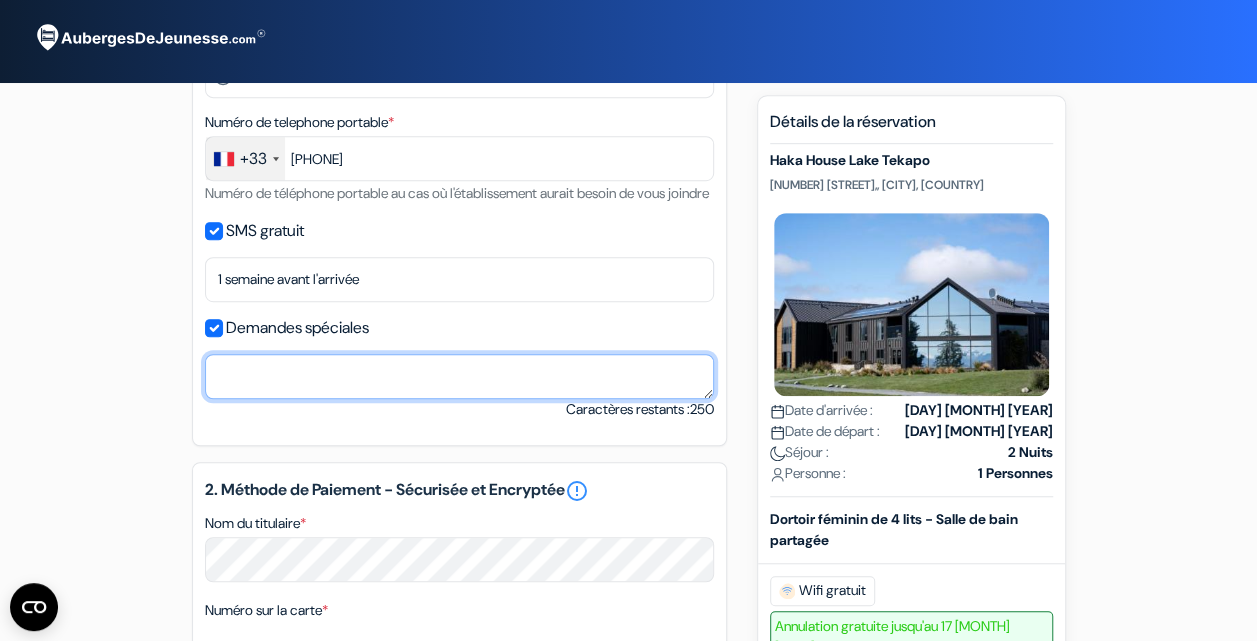 click on "Nom du titulaire  *" at bounding box center [459, 376] 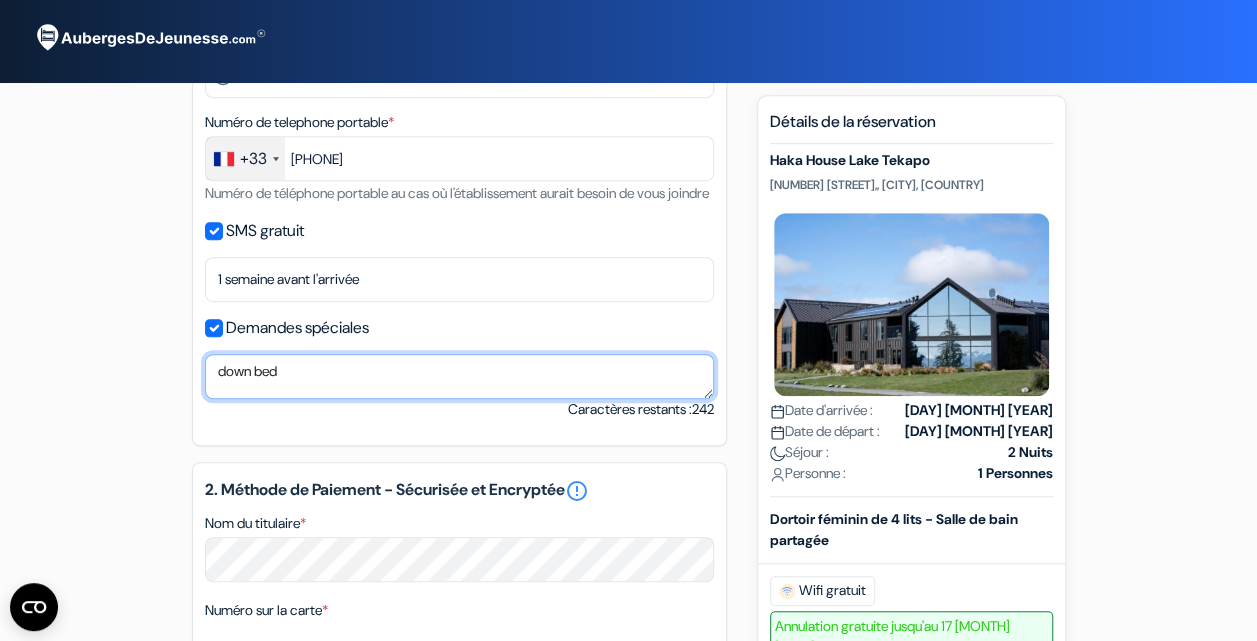 scroll, scrollTop: 700, scrollLeft: 0, axis: vertical 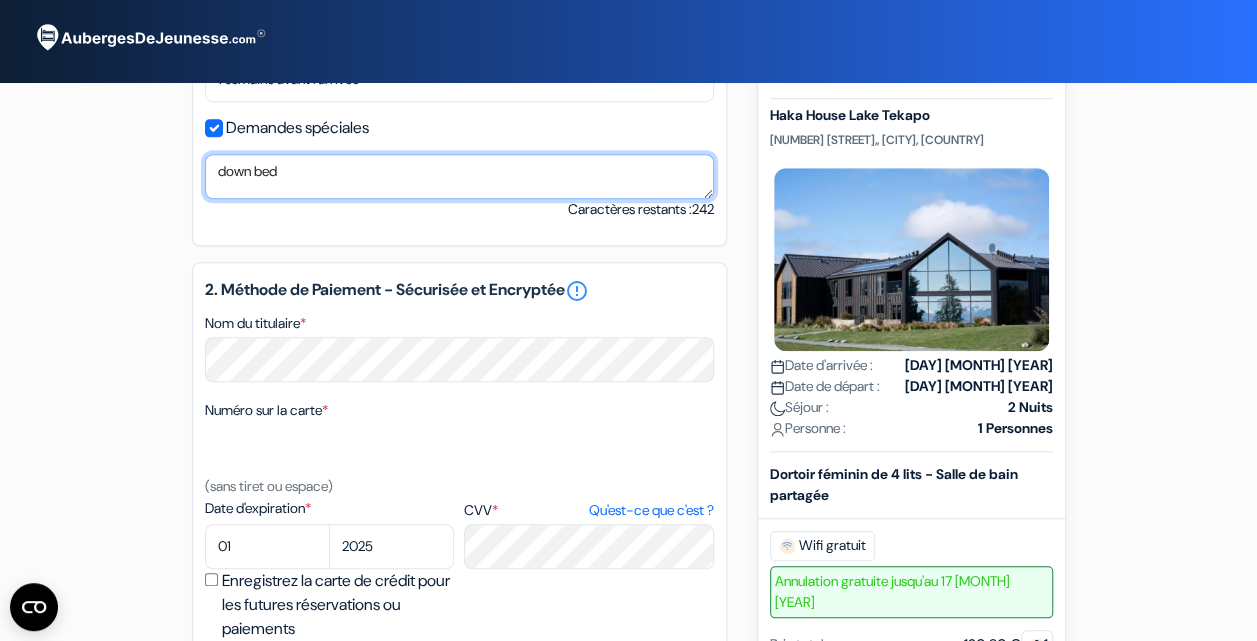 type on "down bed" 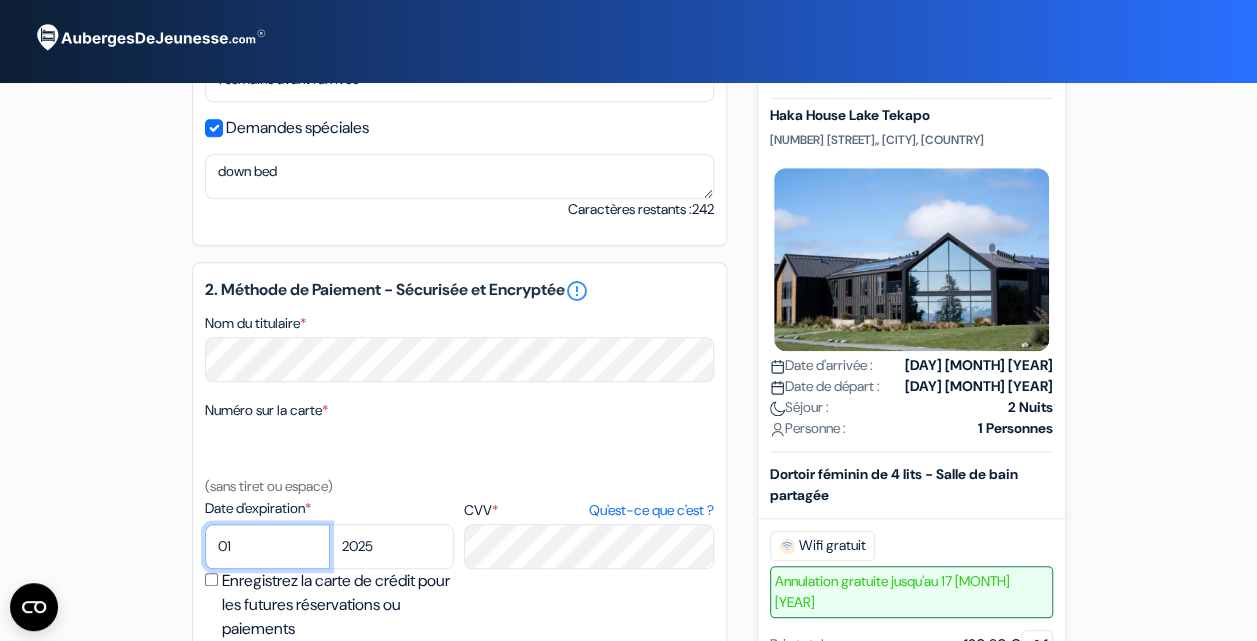 click on "01
02
03
04
05
06
07
08
09
10
11
12" at bounding box center (267, 546) 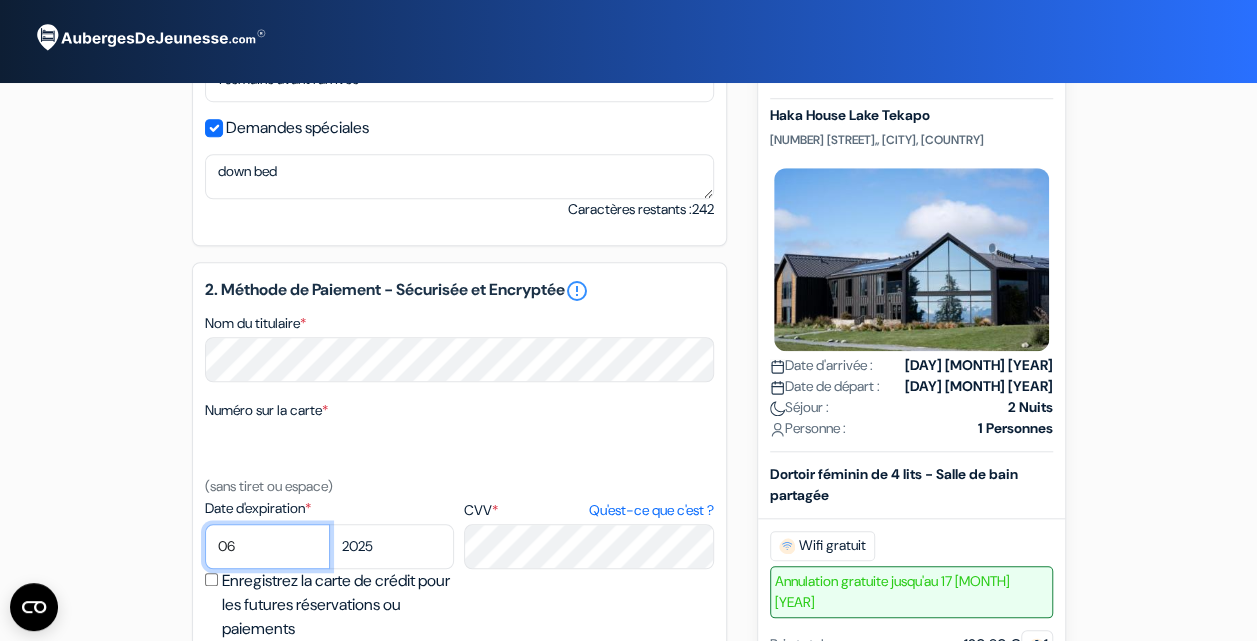 click on "01
02
03
04
05
06
07
08
09
10
11
12" at bounding box center [267, 546] 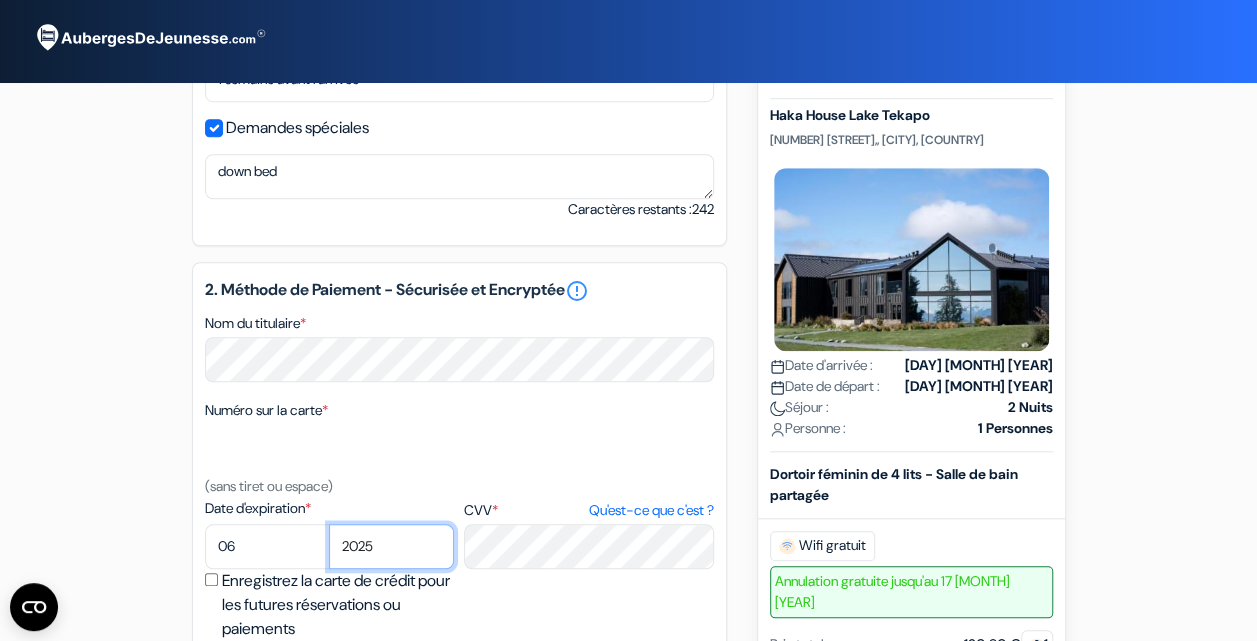 click on "2025
2026
2027
2028
2029
2030
2031
2032
2033 2034 2035 2036 2037 2038 2039 2040 2041 2042 2043" at bounding box center [391, 546] 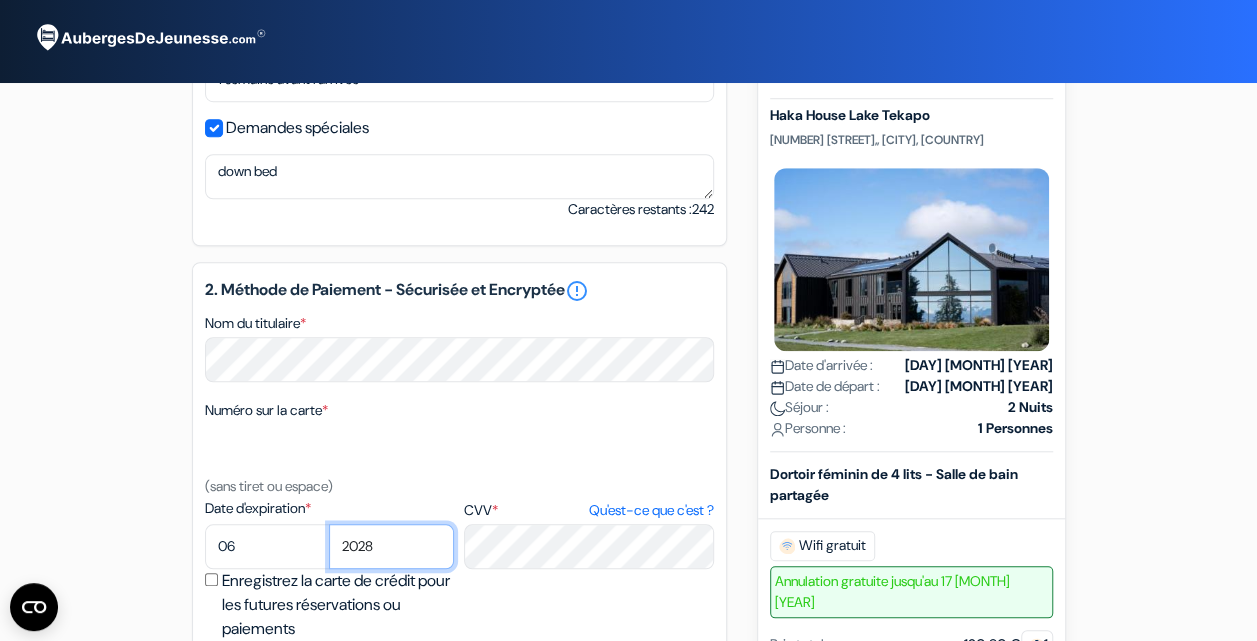 click on "2025
2026
2027
2028
2029
2030
2031
2032
2033 2034 2035 2036 2037 2038 2039 2040 2041 2042 2043" at bounding box center [391, 546] 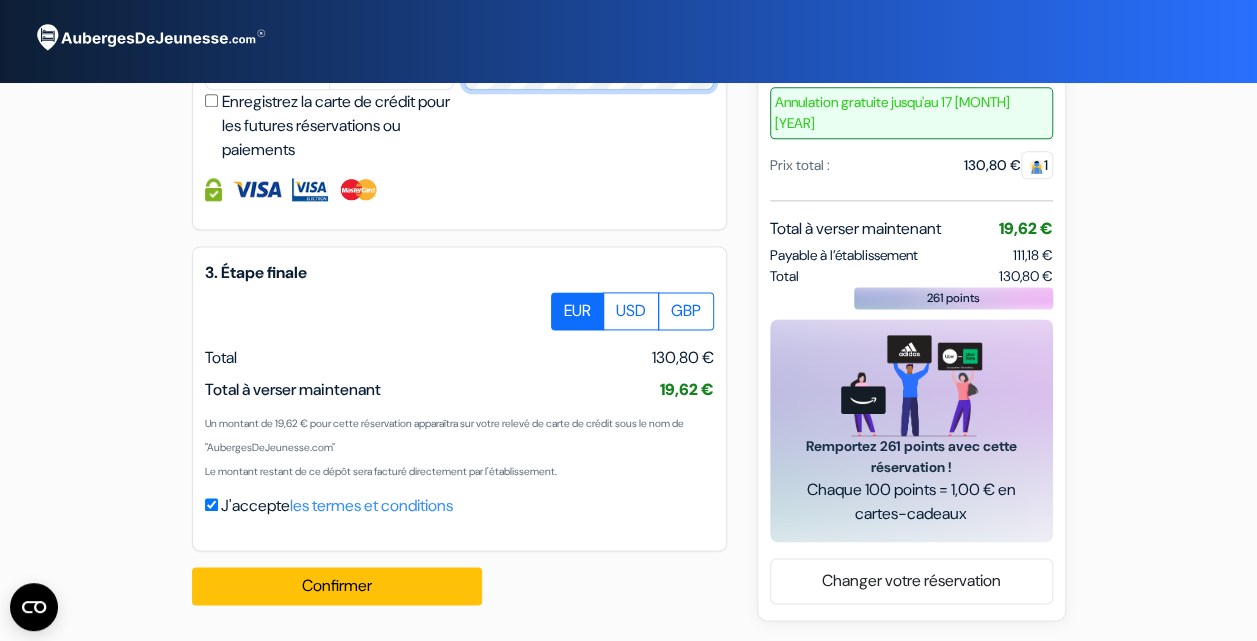 scroll, scrollTop: 1205, scrollLeft: 0, axis: vertical 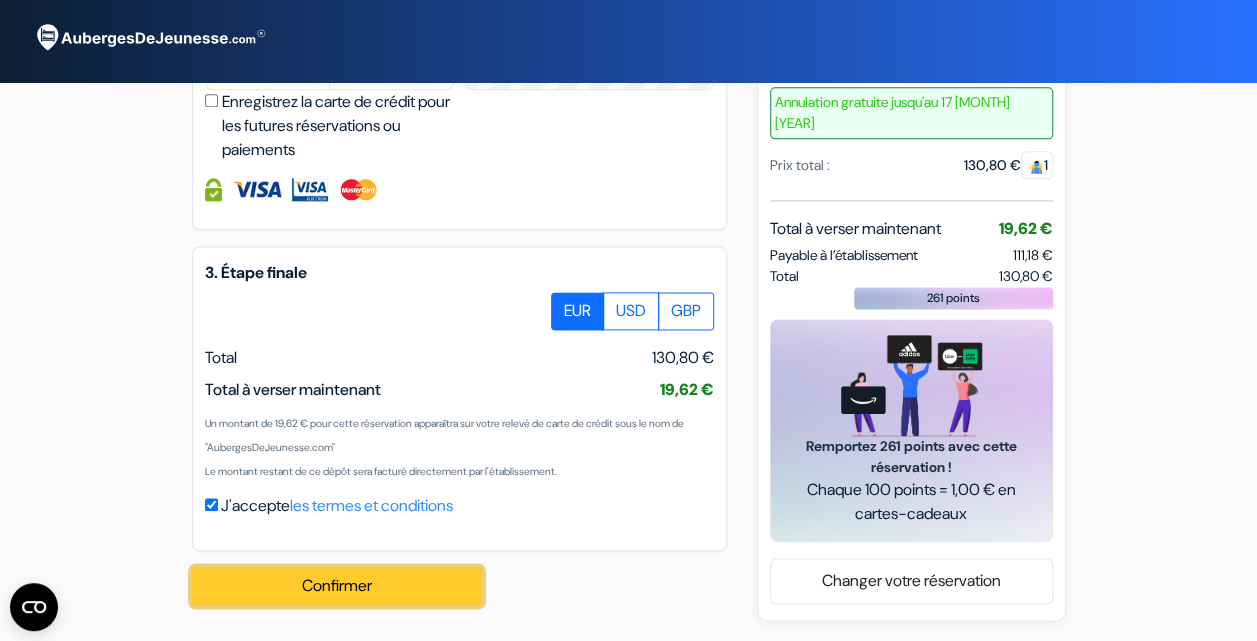 click on "Confirmer
Loading..." at bounding box center [337, 586] 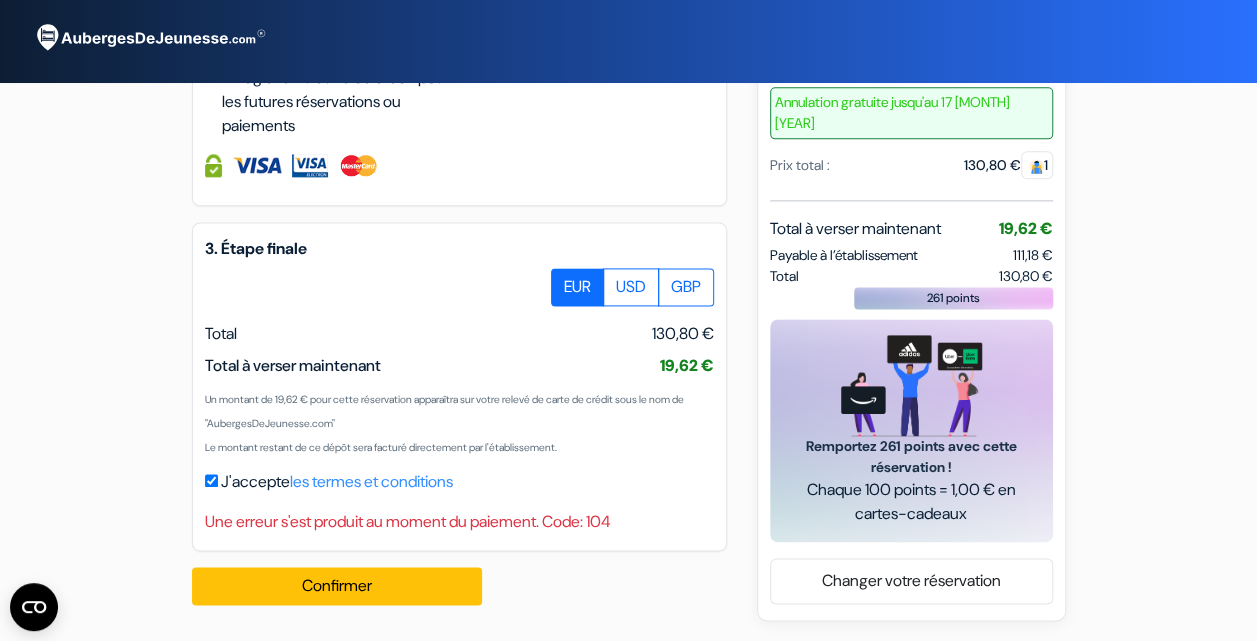 click at bounding box center (358, 165) 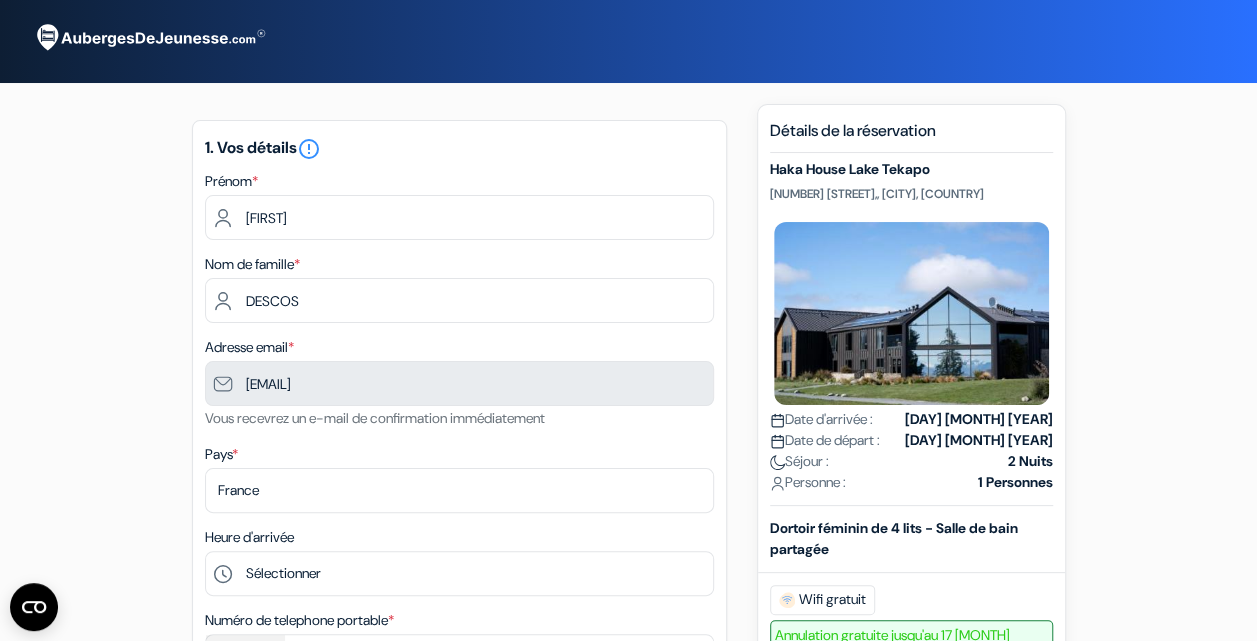 scroll, scrollTop: 0, scrollLeft: 0, axis: both 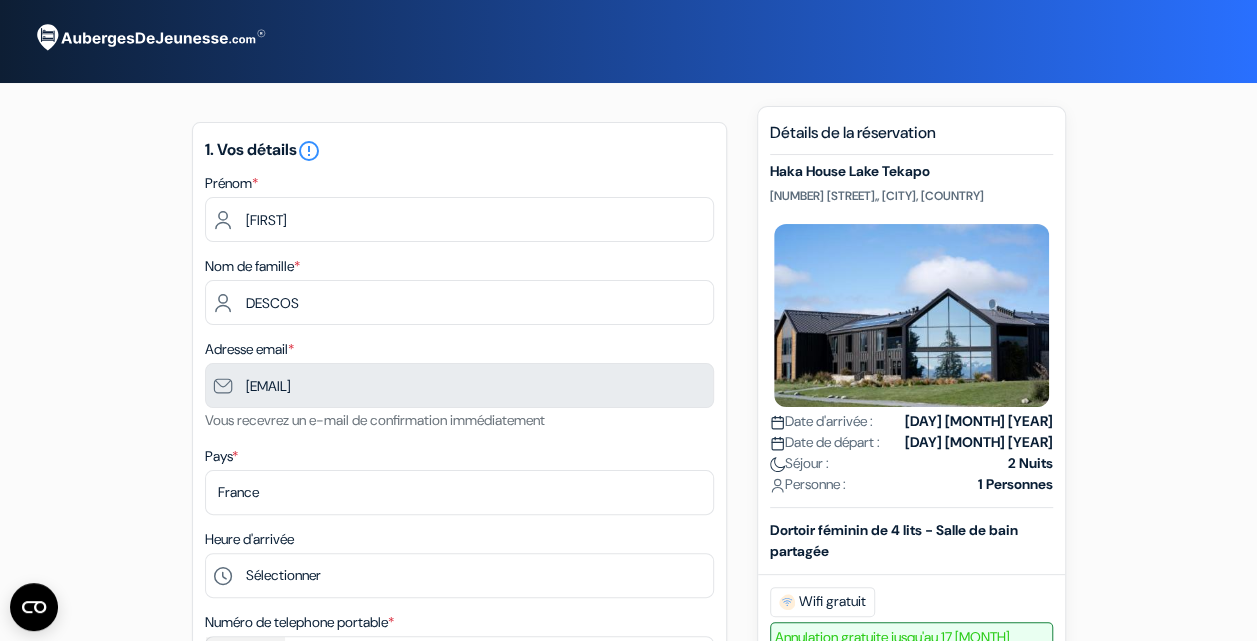 click at bounding box center (149, 38) 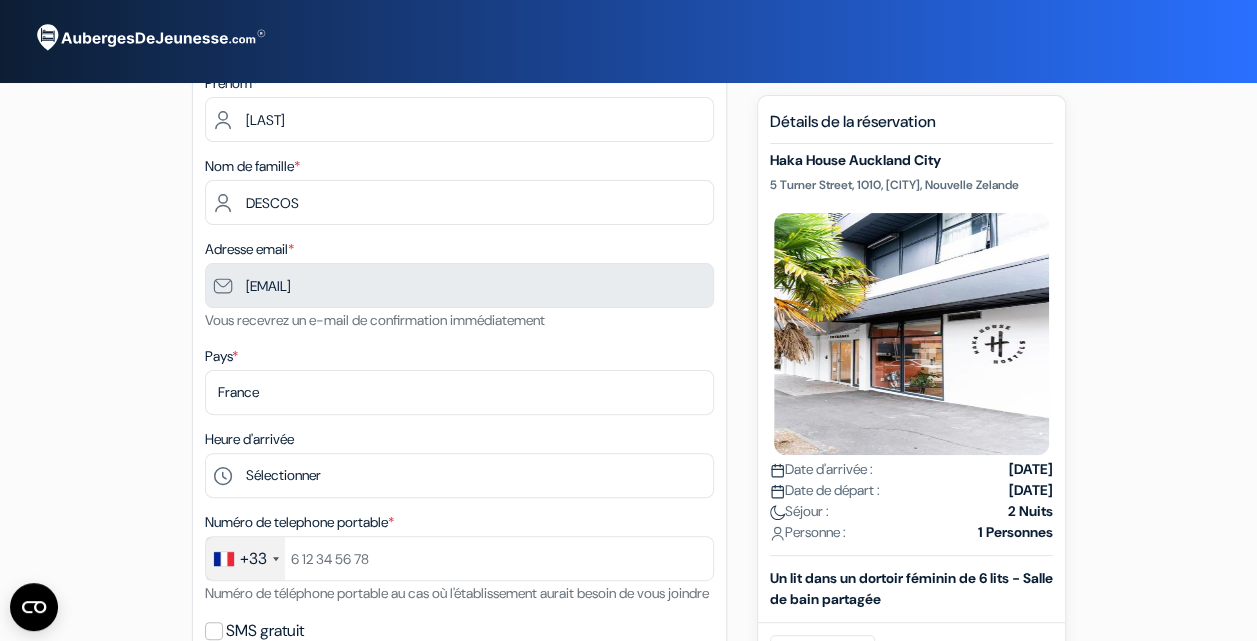 scroll, scrollTop: 200, scrollLeft: 0, axis: vertical 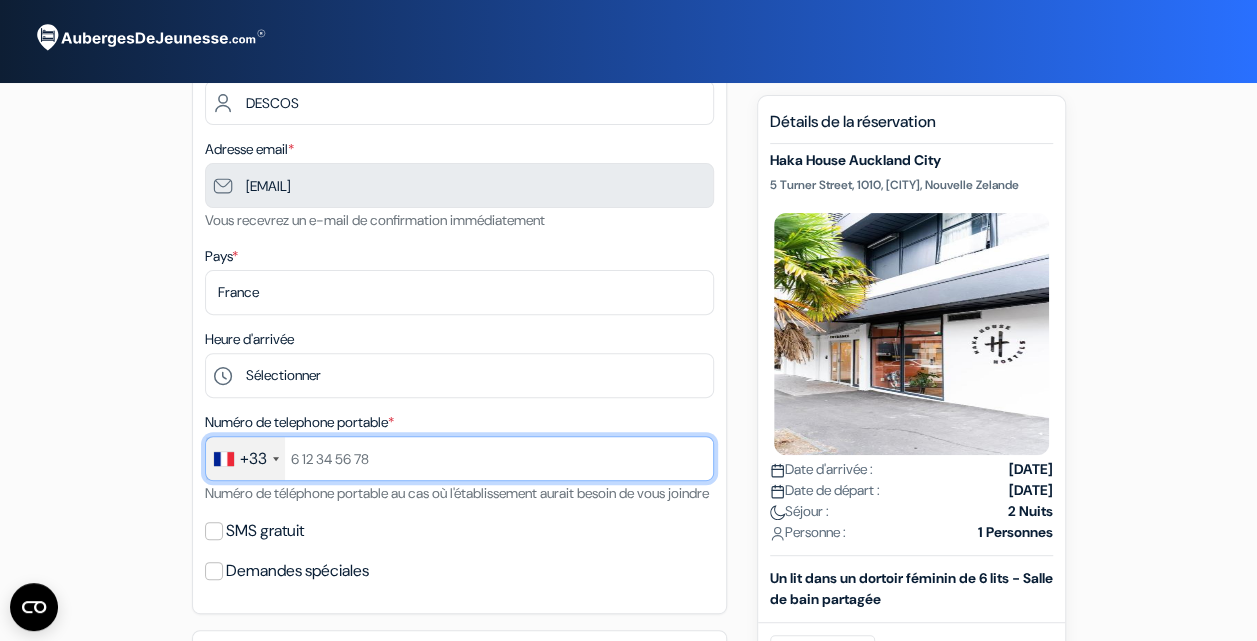 click at bounding box center [459, 458] 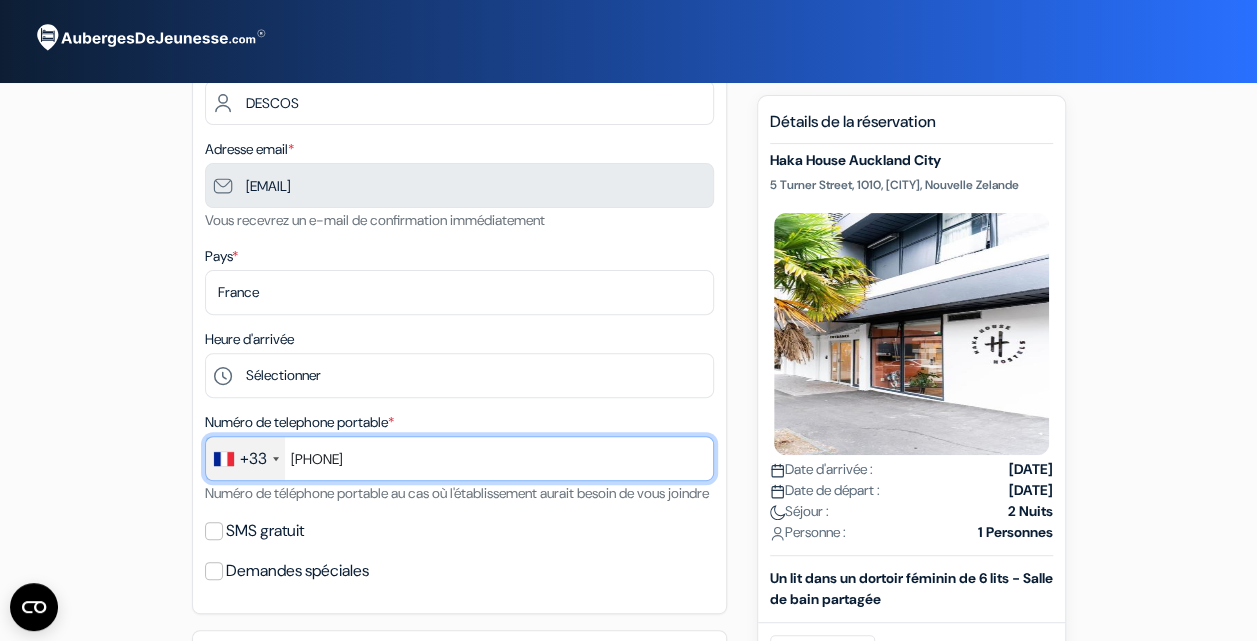 type on "[PHONE]" 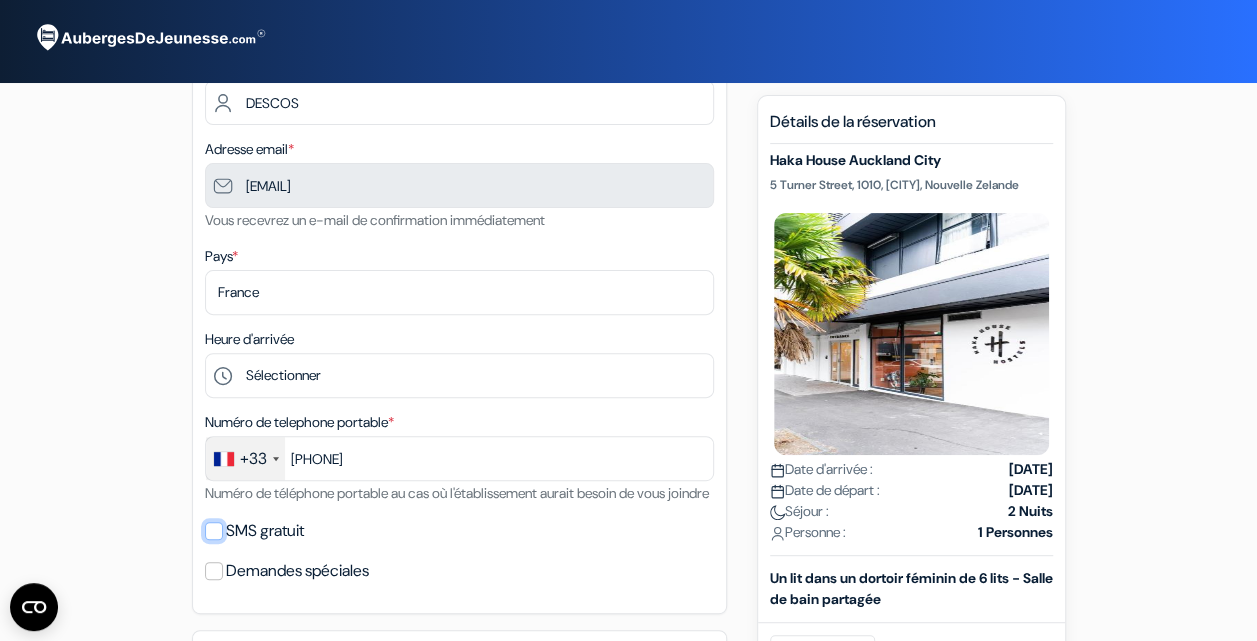 click on "SMS gratuit" at bounding box center [214, 531] 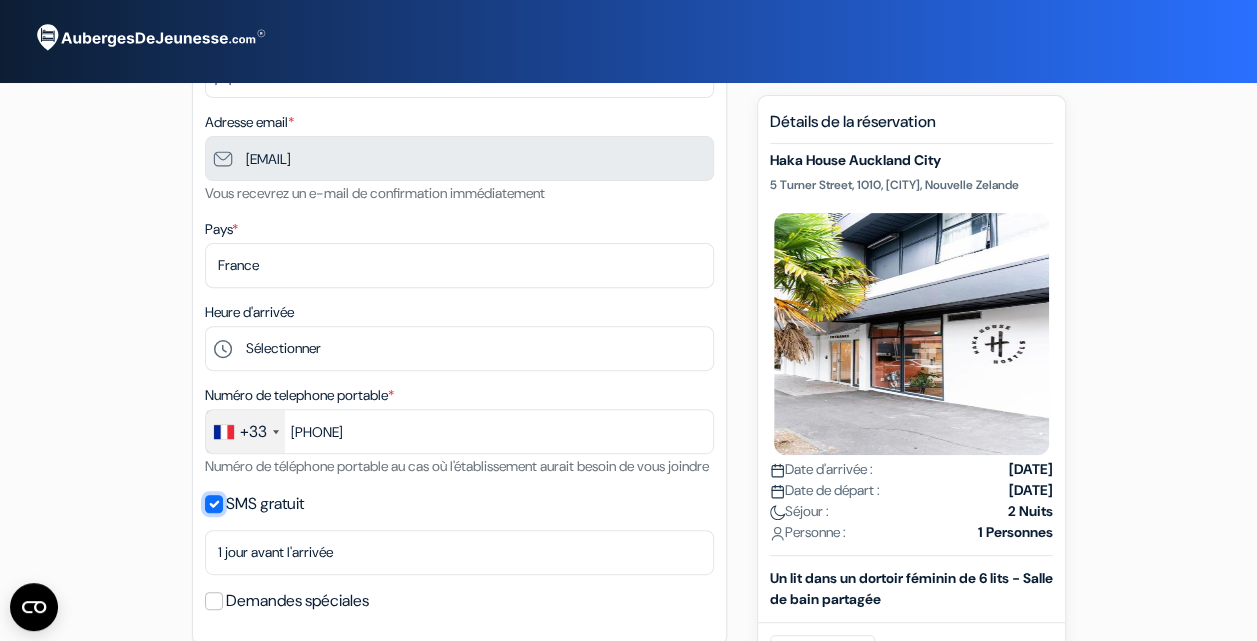 scroll, scrollTop: 300, scrollLeft: 0, axis: vertical 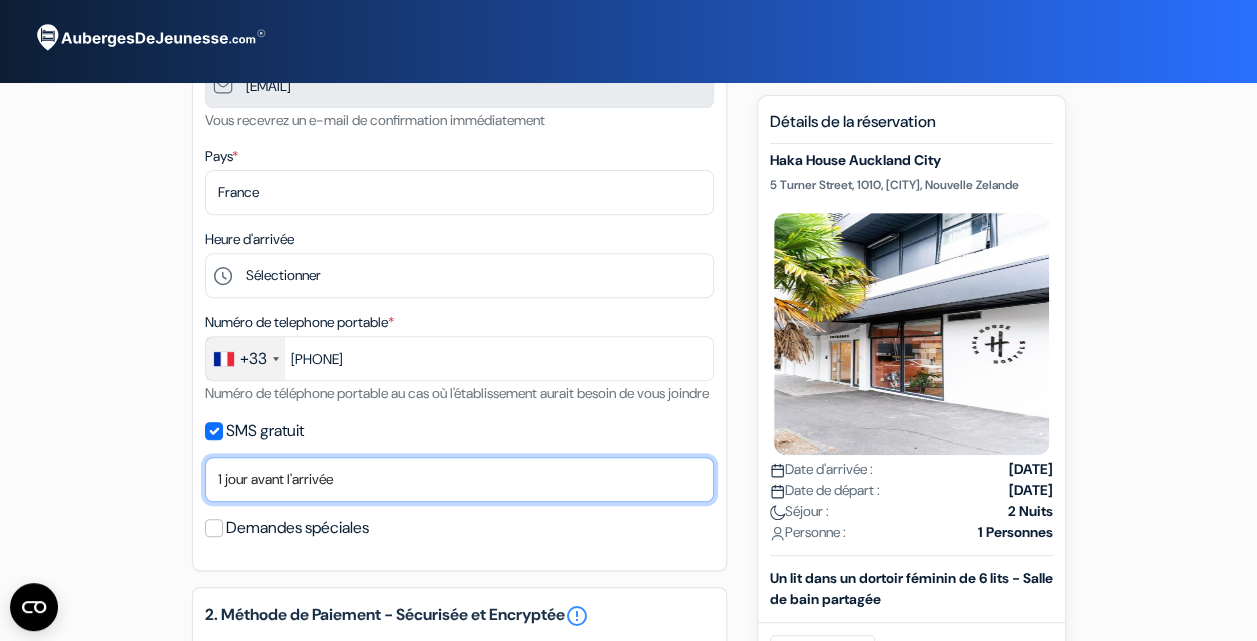click on "Non merci
Maintenant
Le jour de votre arrivée
1 jour avant l'arrivée
2 jours avant l'arrivée
3 jours avant l'arrivée
4 jours avant l'arrivée
5 jours avant l'arrivée
6 jours avant l'arrivée
1 semaine avant l'arrivée" at bounding box center (459, 479) 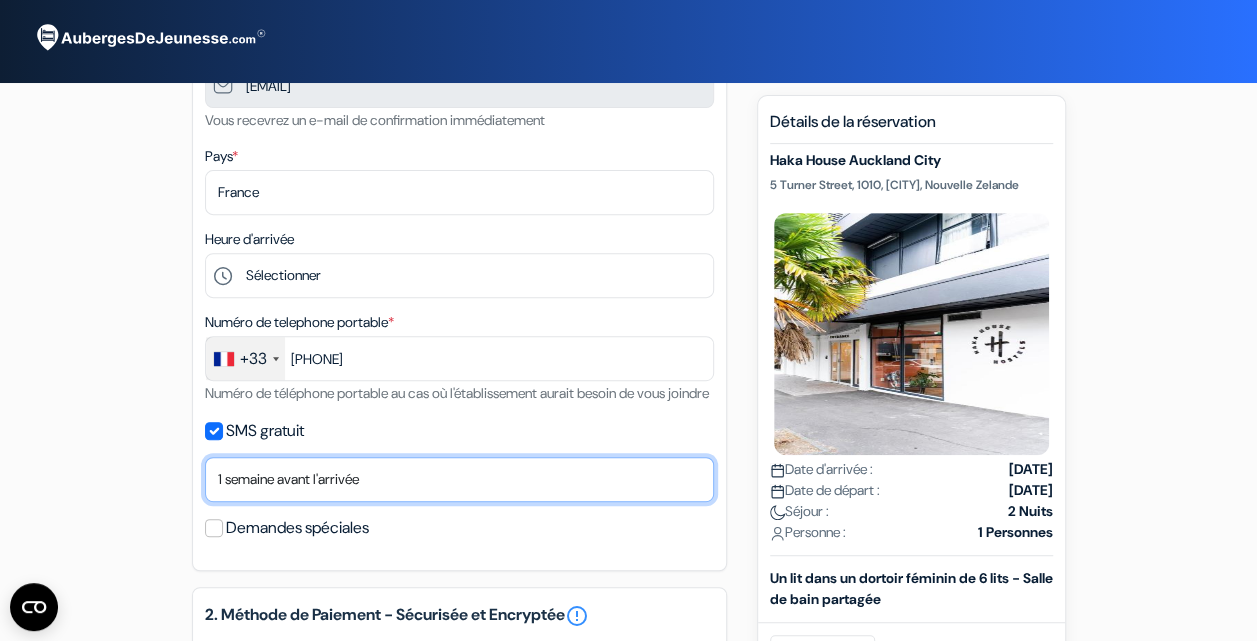 click on "Non merci
Maintenant
Le jour de votre arrivée
1 jour avant l'arrivée
2 jours avant l'arrivée
3 jours avant l'arrivée
4 jours avant l'arrivée
5 jours avant l'arrivée
6 jours avant l'arrivée
1 semaine avant l'arrivée" at bounding box center [459, 479] 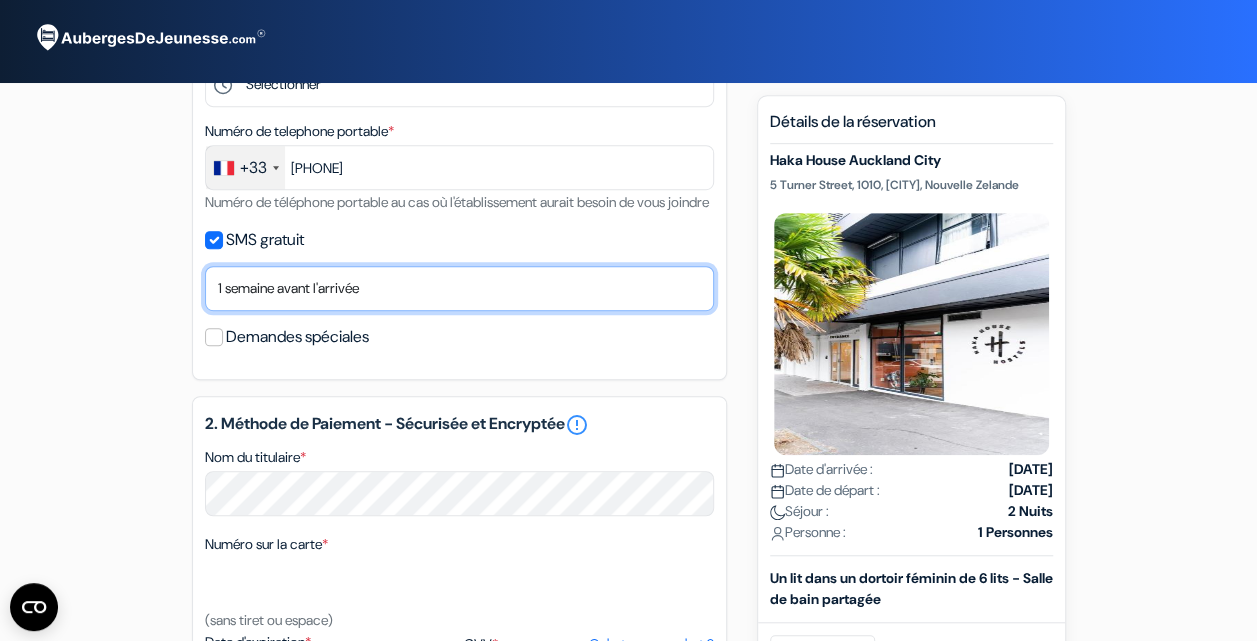 scroll, scrollTop: 500, scrollLeft: 0, axis: vertical 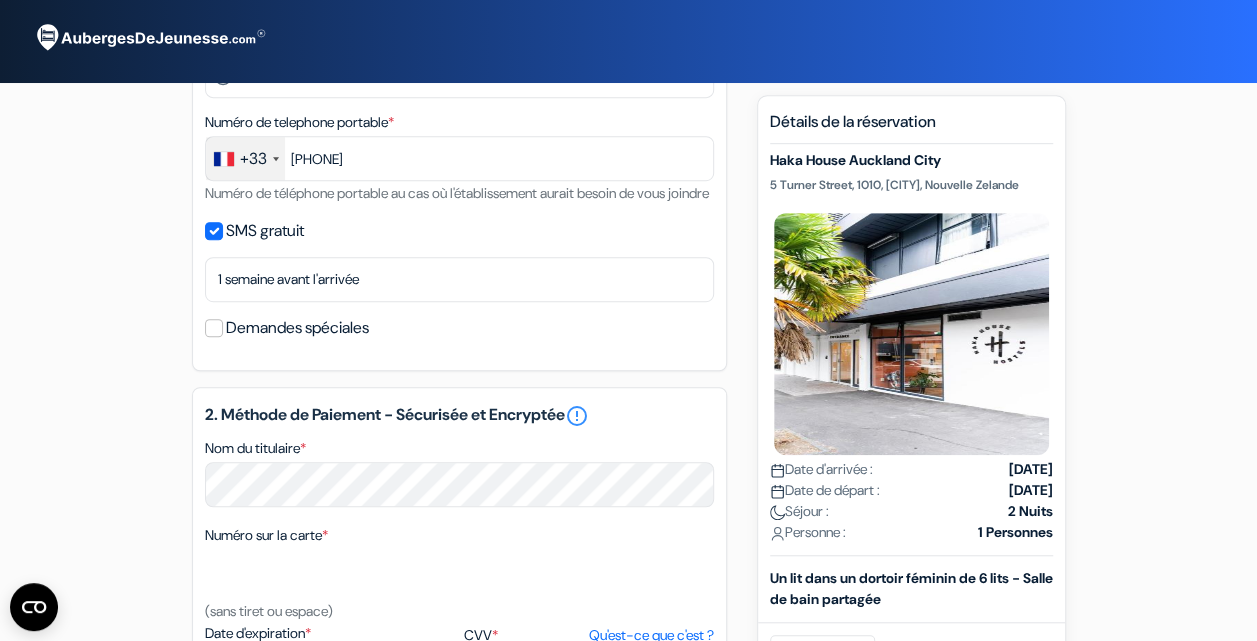 click on "Demandes spéciales" at bounding box center [297, 328] 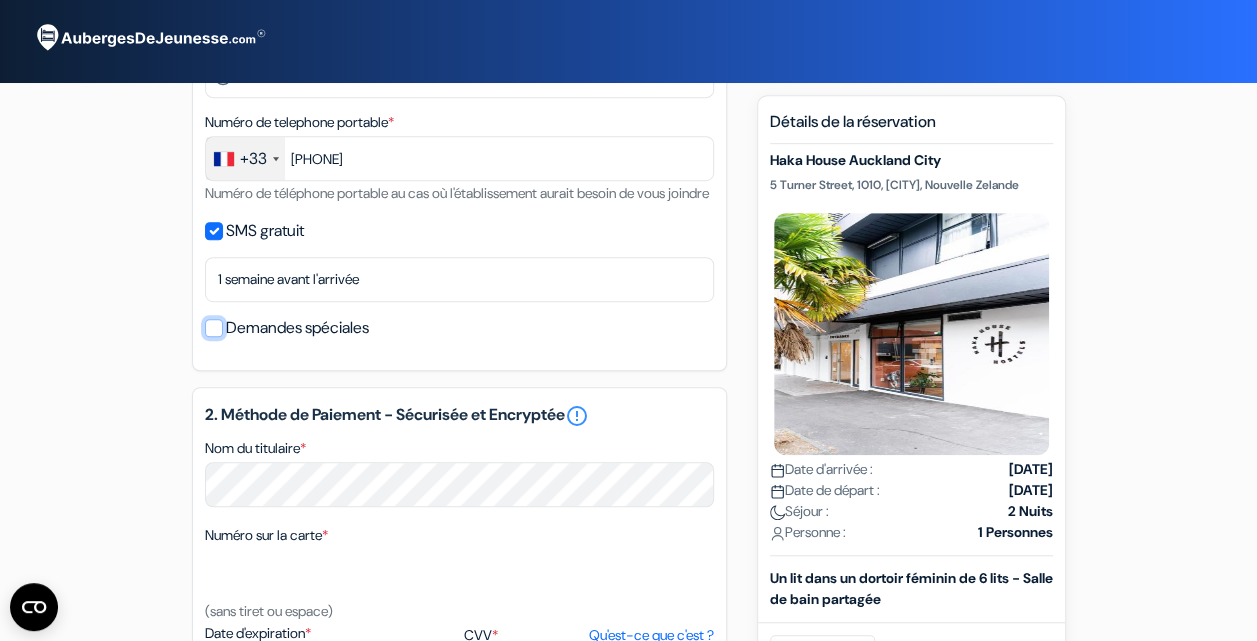 click on "Demandes spéciales" at bounding box center [214, 328] 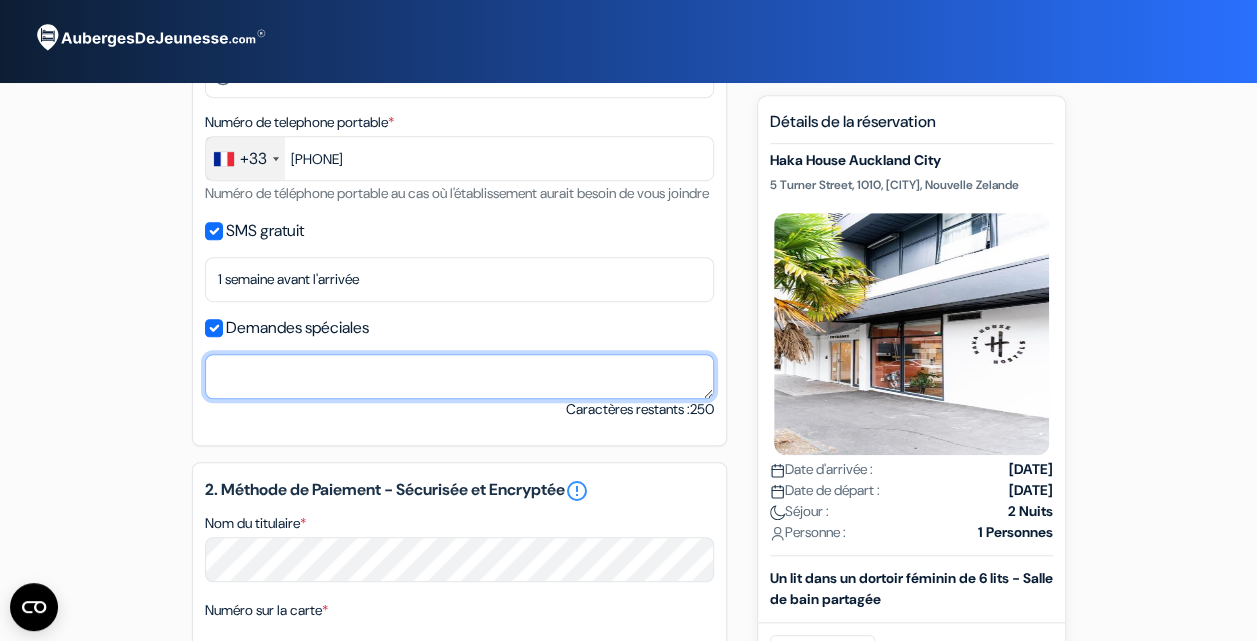 click on "Nom du titulaire  *" at bounding box center (459, 376) 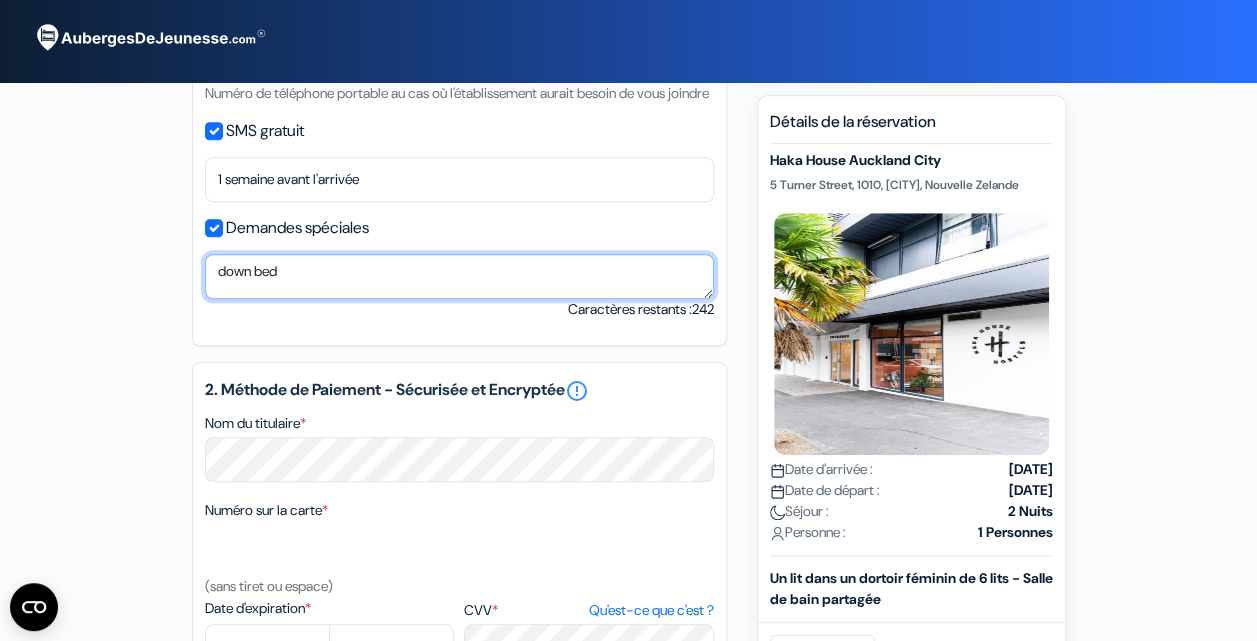 scroll, scrollTop: 700, scrollLeft: 0, axis: vertical 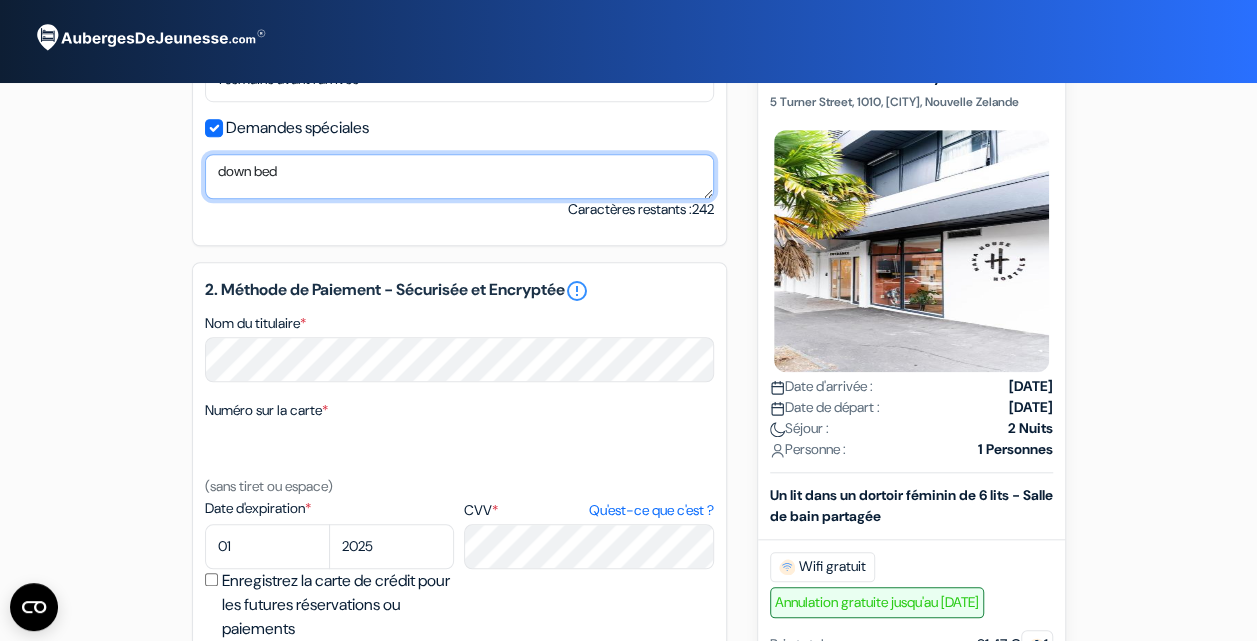type on "down bed" 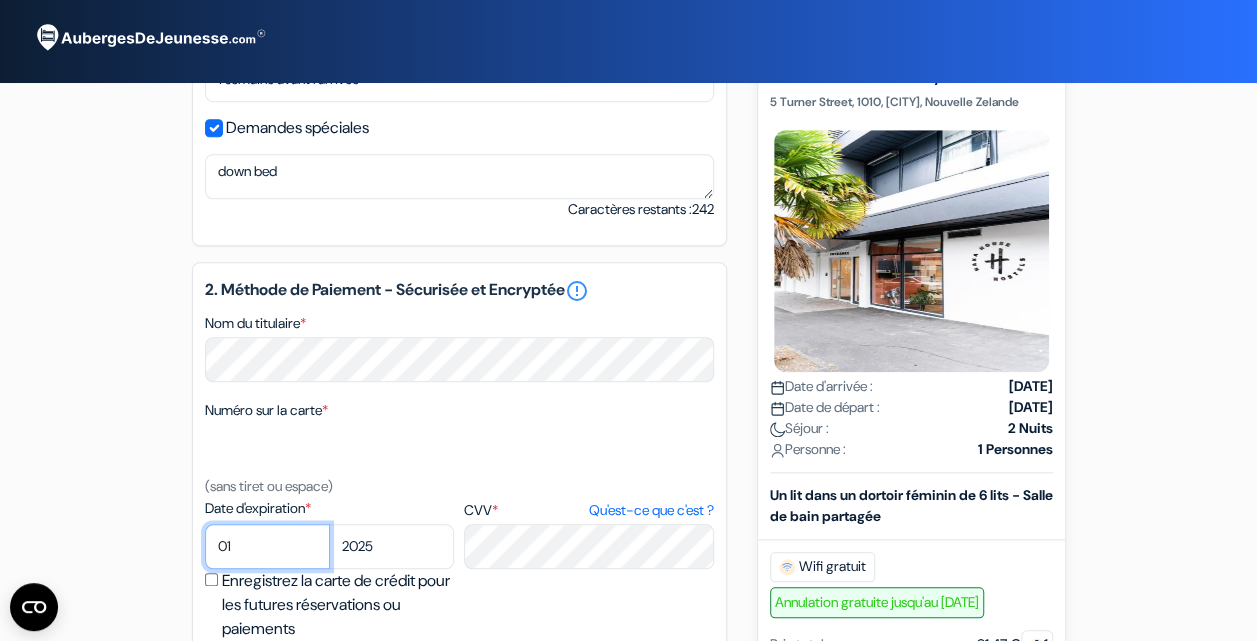 click on "01
02
03
04
05
06
07
08
09
10
11
12" at bounding box center (267, 546) 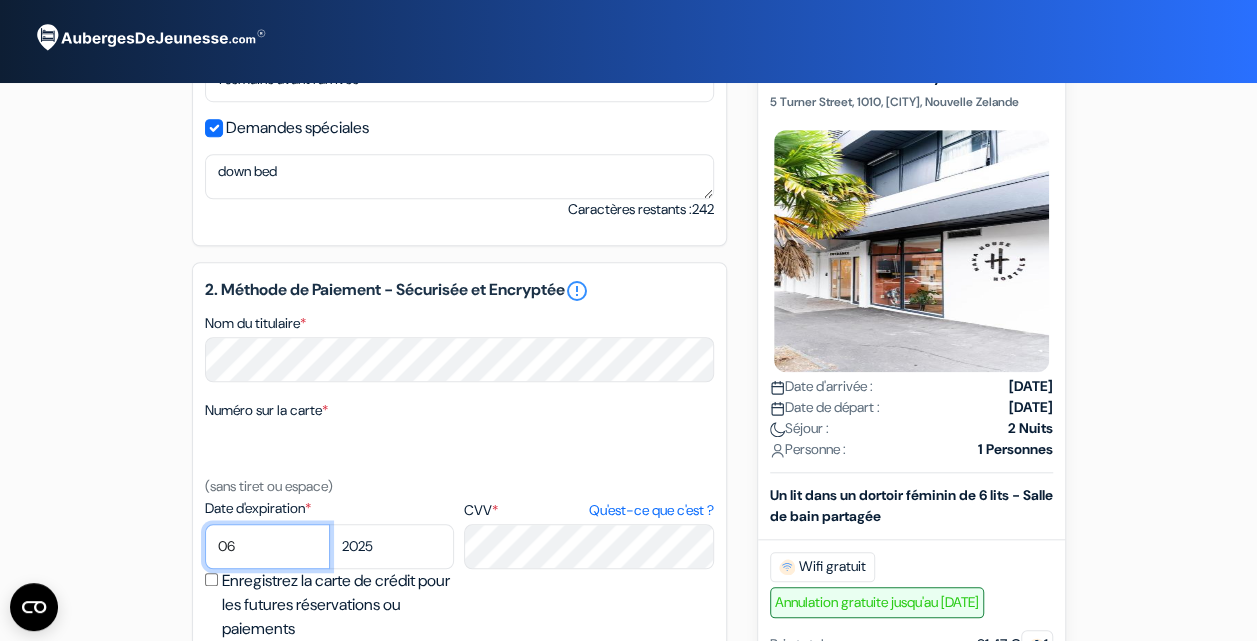 click on "01
02
03
04
05
06
07
08
09
10
11
12" at bounding box center (267, 546) 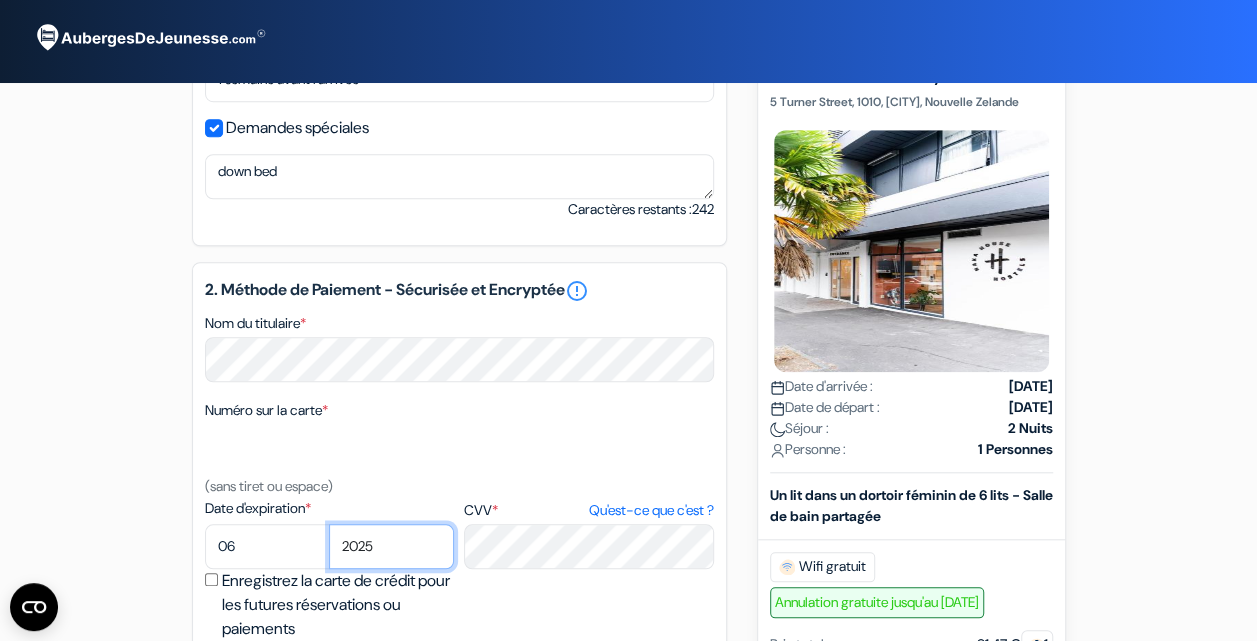 click on "2025
2026
2027
2028
2029
2030
2031
2032
2033 2034 2035 2036 2037 2038 2039 2040 2041 2042 2043" at bounding box center [391, 546] 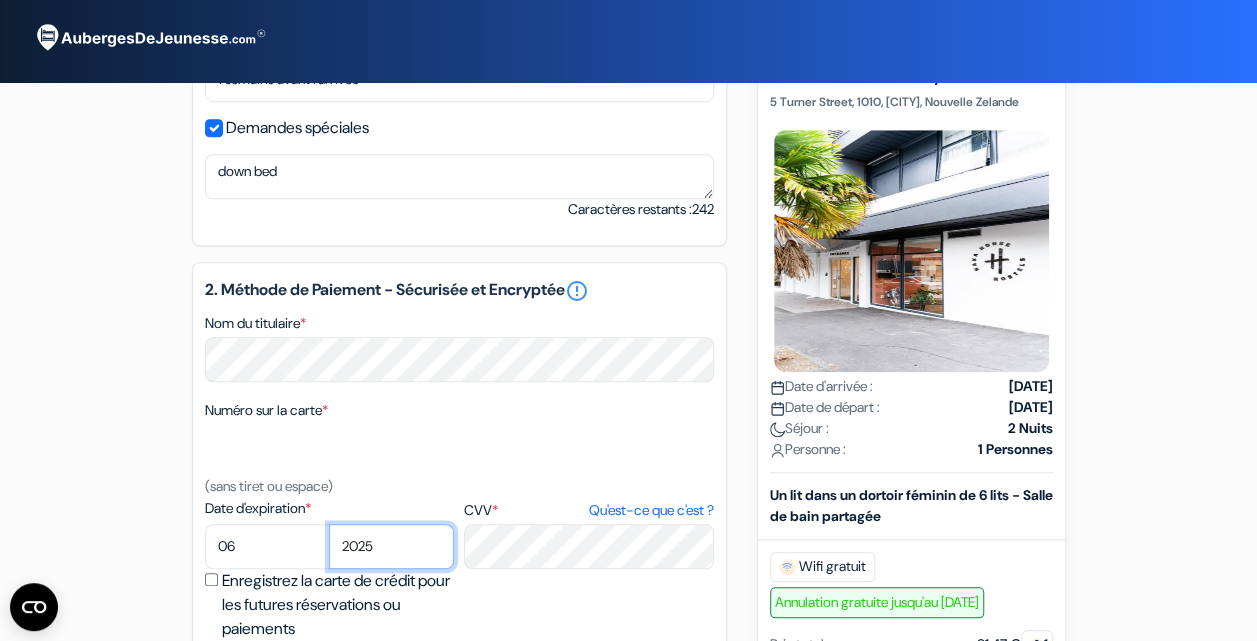 select on "2028" 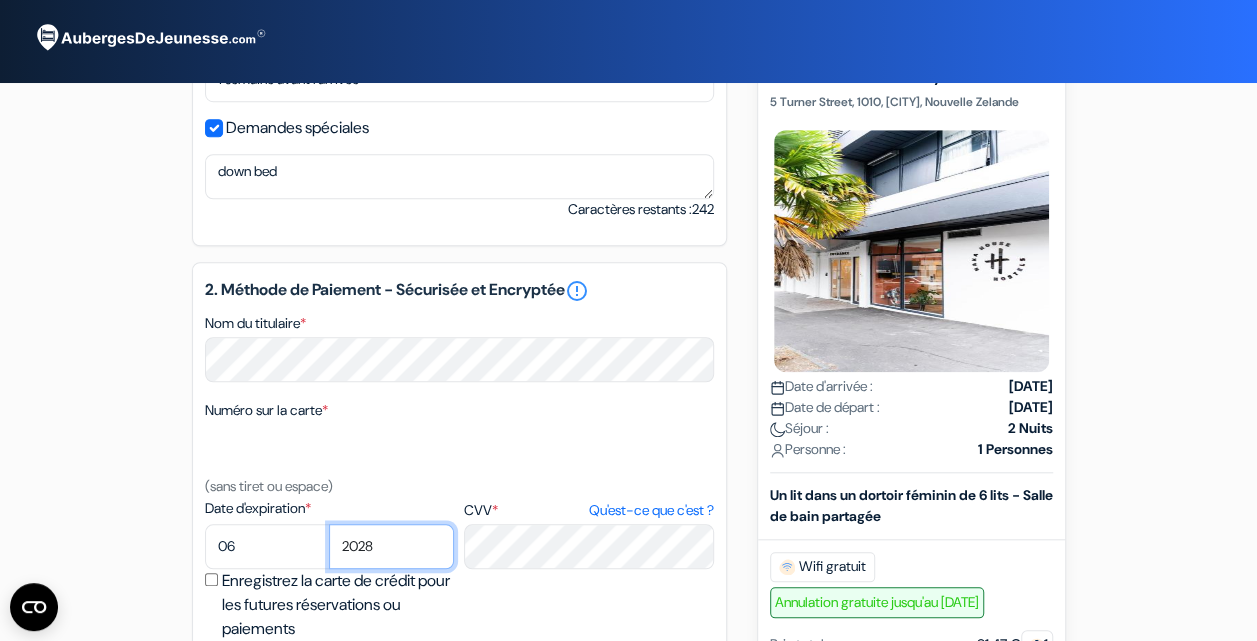 click on "2025
2026
2027
2028
2029
2030
2031
2032
2033 2034 2035 2036 2037 2038 2039 2040 2041 2042 2043" at bounding box center [391, 546] 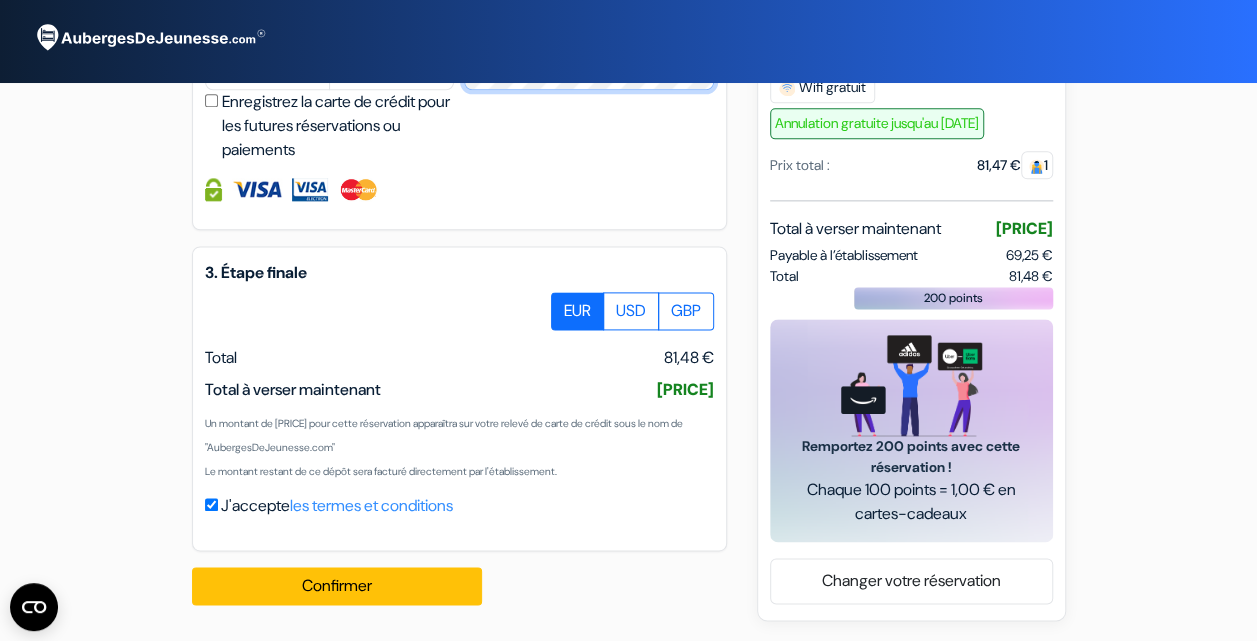 scroll, scrollTop: 1205, scrollLeft: 0, axis: vertical 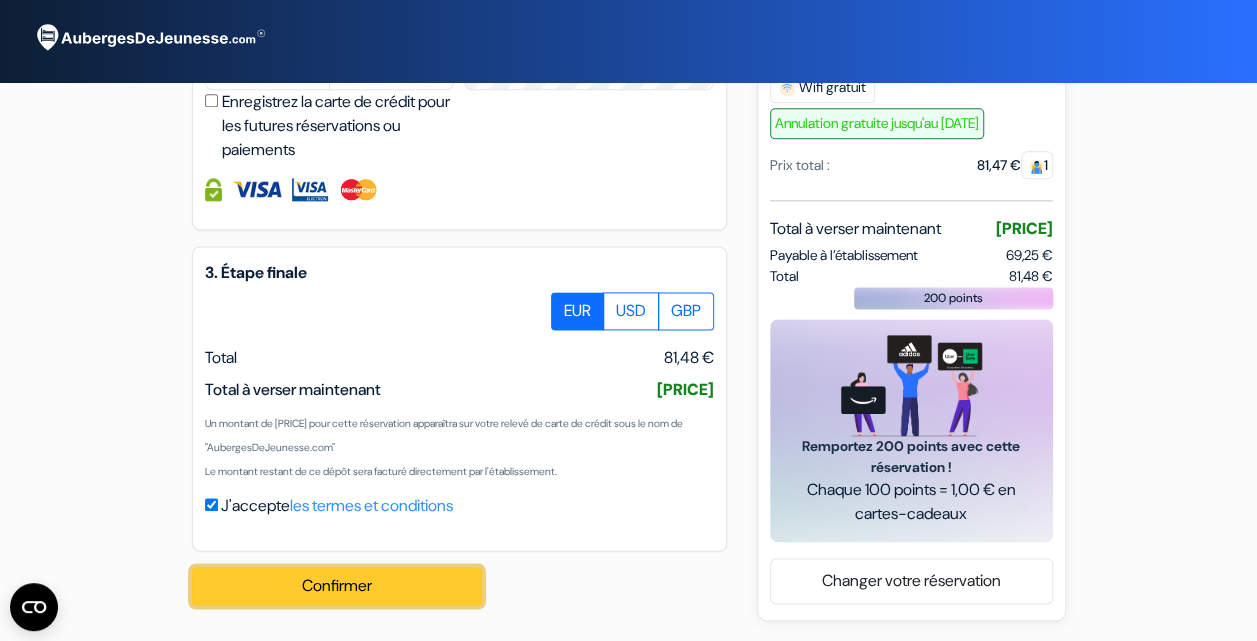 click on "Confirmer
Loading..." at bounding box center (337, 586) 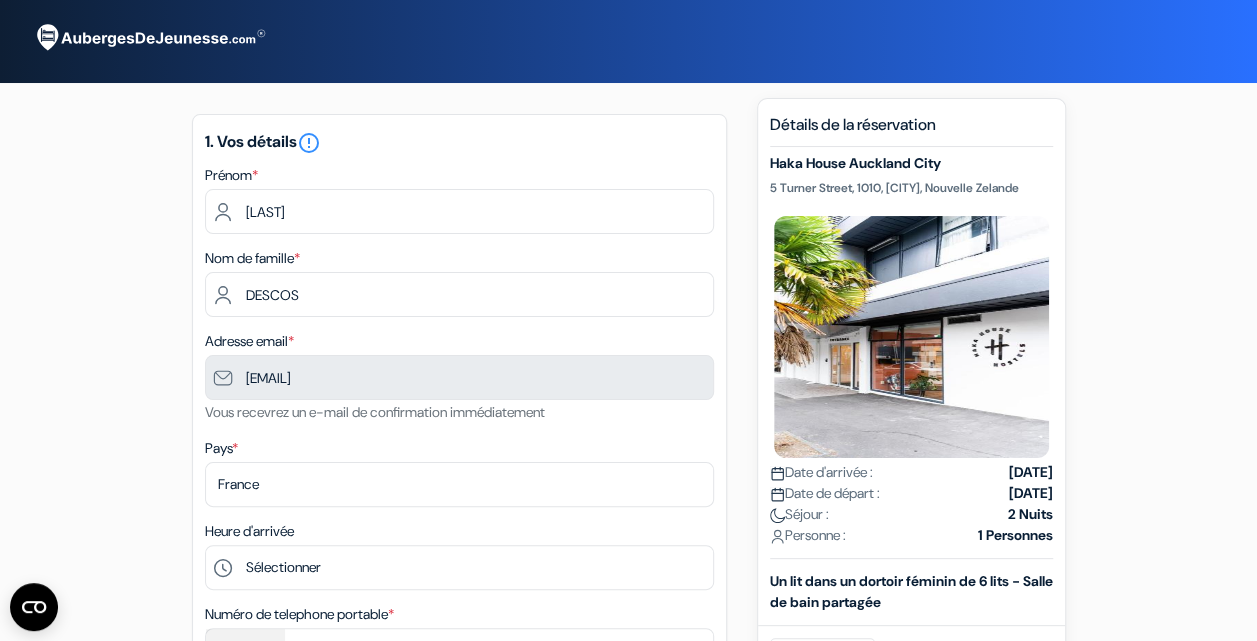 scroll, scrollTop: 0, scrollLeft: 0, axis: both 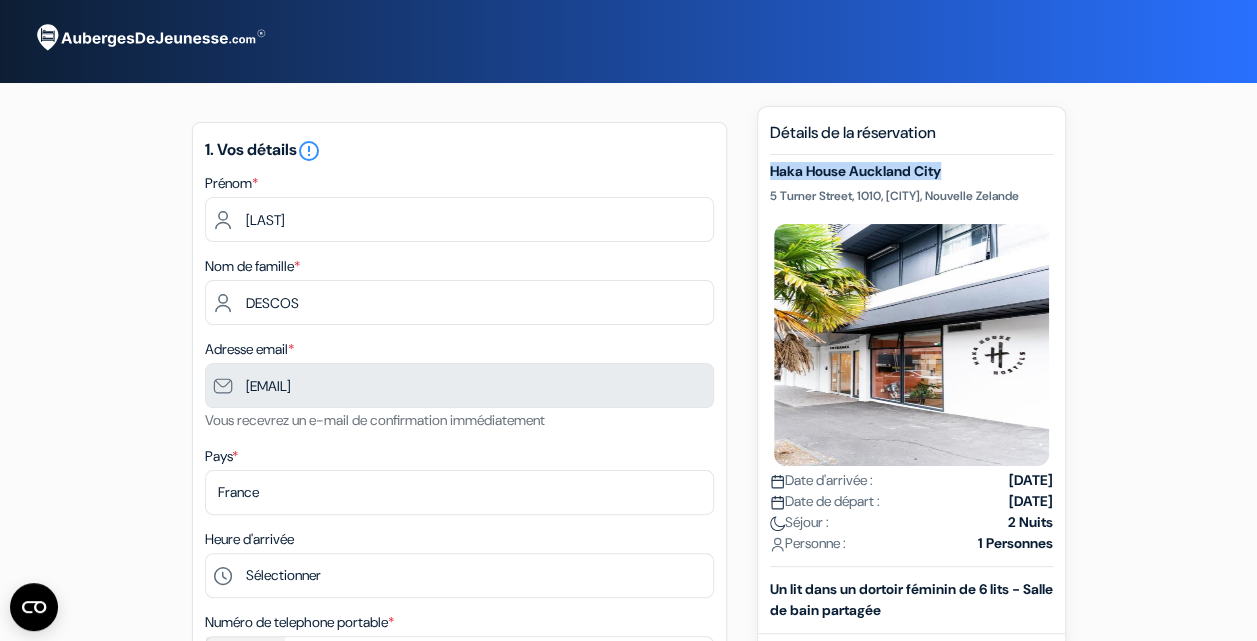 drag, startPoint x: 969, startPoint y: 174, endPoint x: 768, endPoint y: 168, distance: 201.08954 